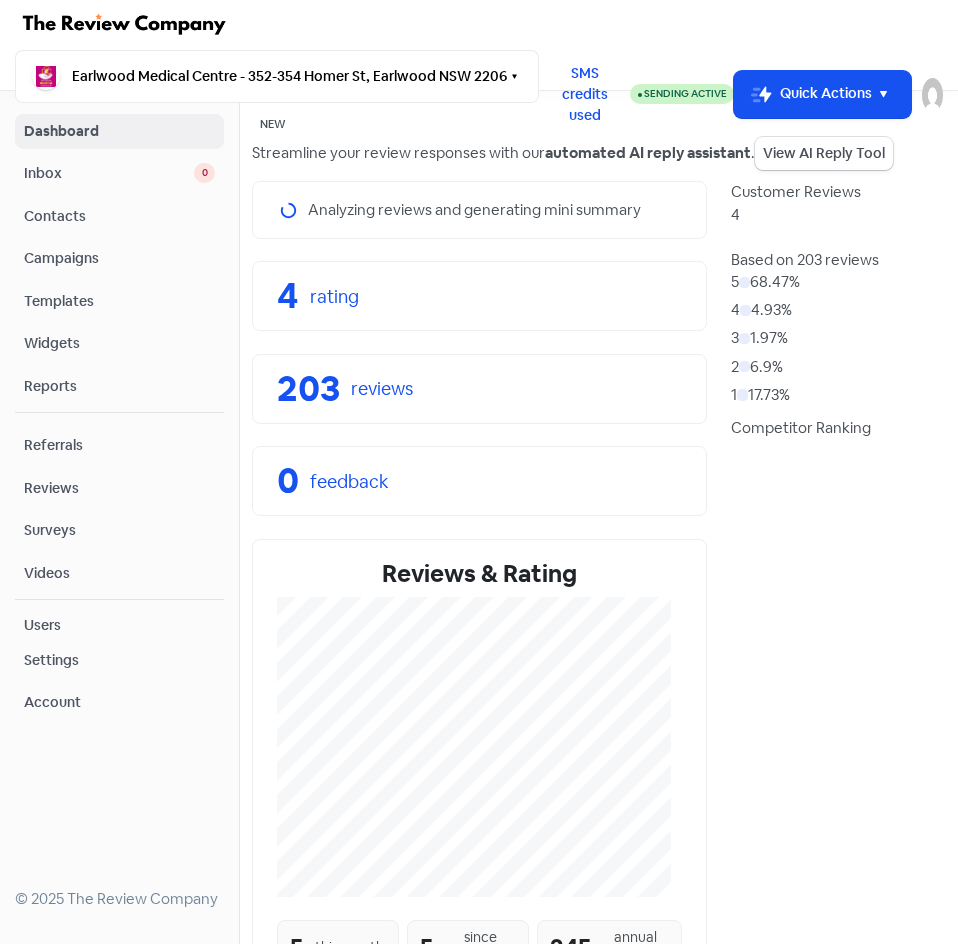 scroll, scrollTop: 0, scrollLeft: 0, axis: both 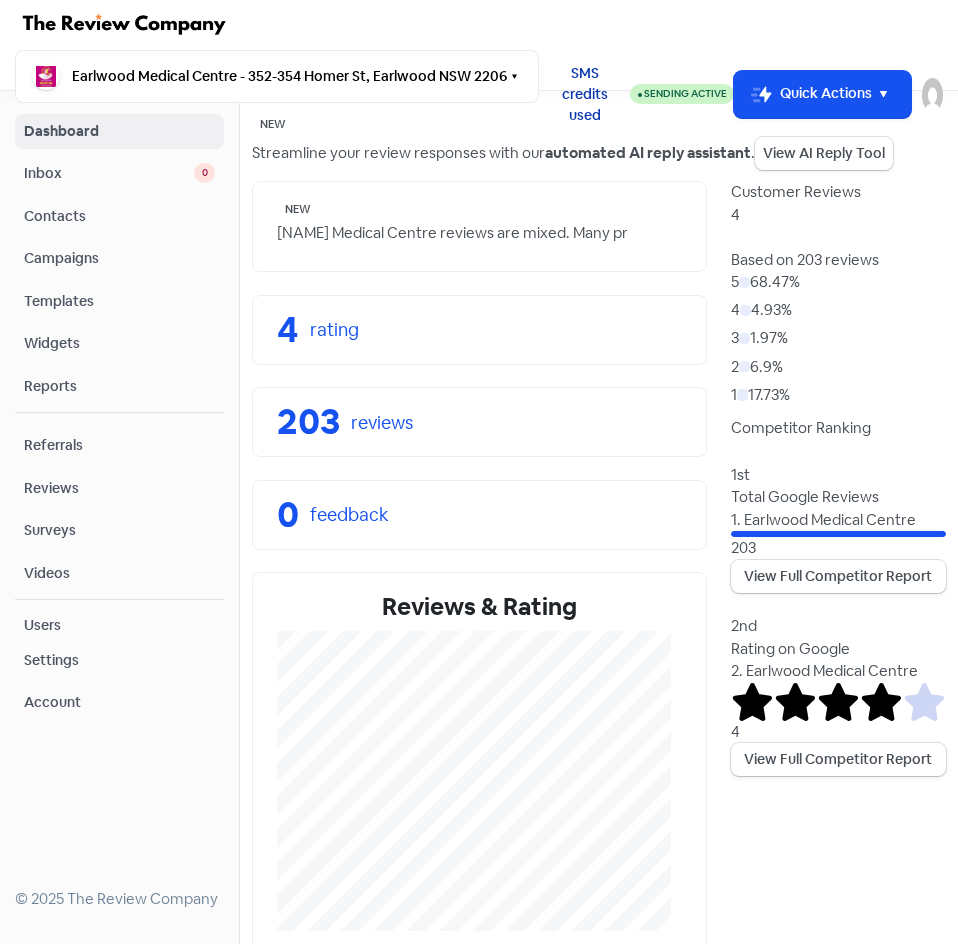 click on "SMS credits used" at bounding box center [584, 94] 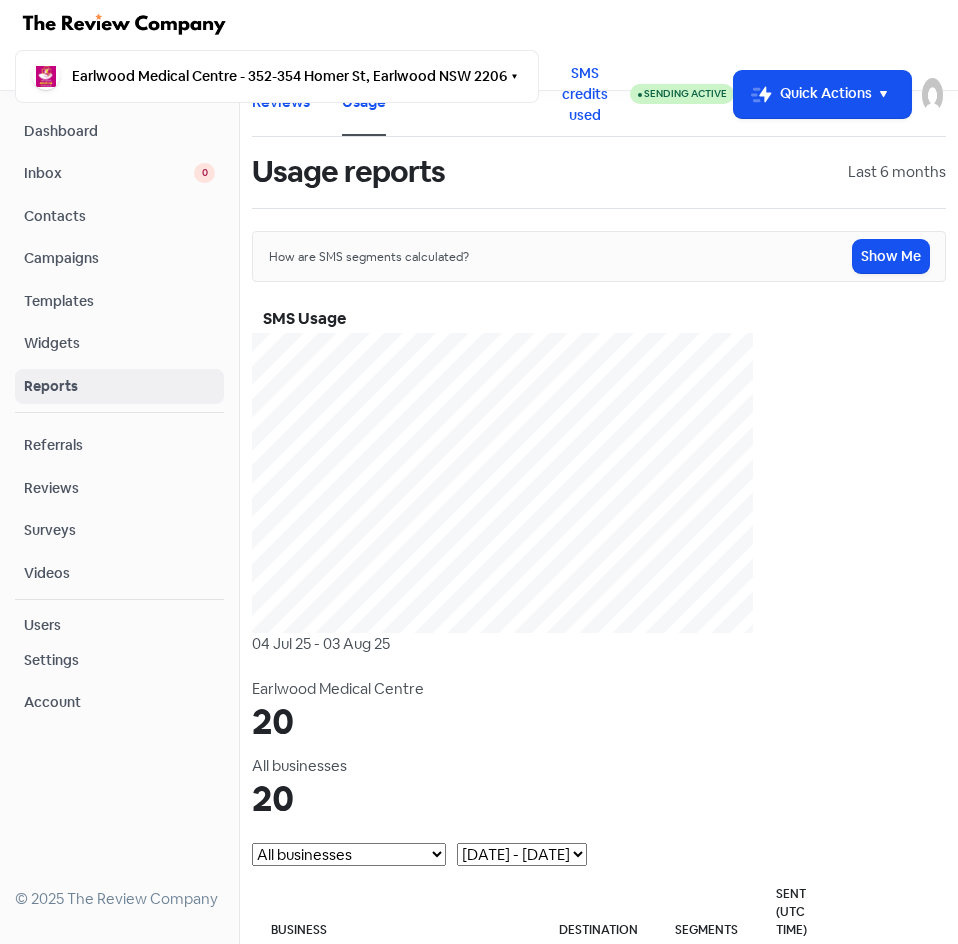 click on "Campaigns" at bounding box center (119, 258) 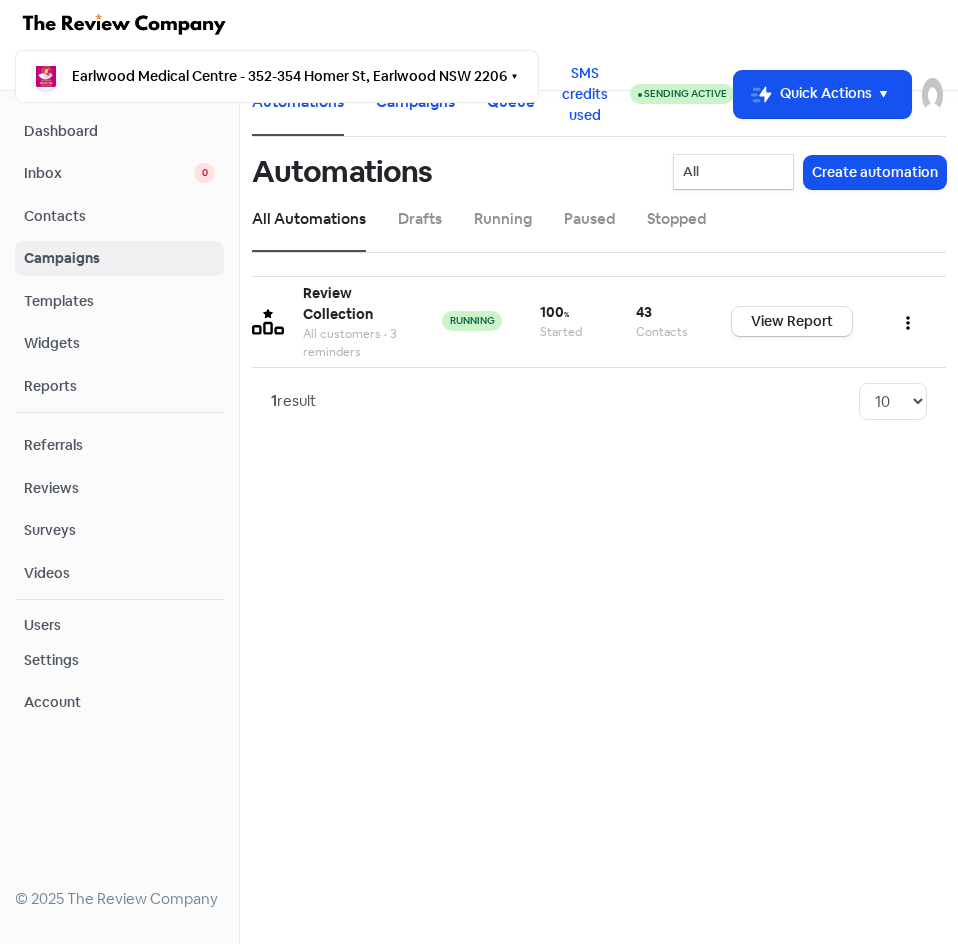click on "Contacts" at bounding box center (119, 216) 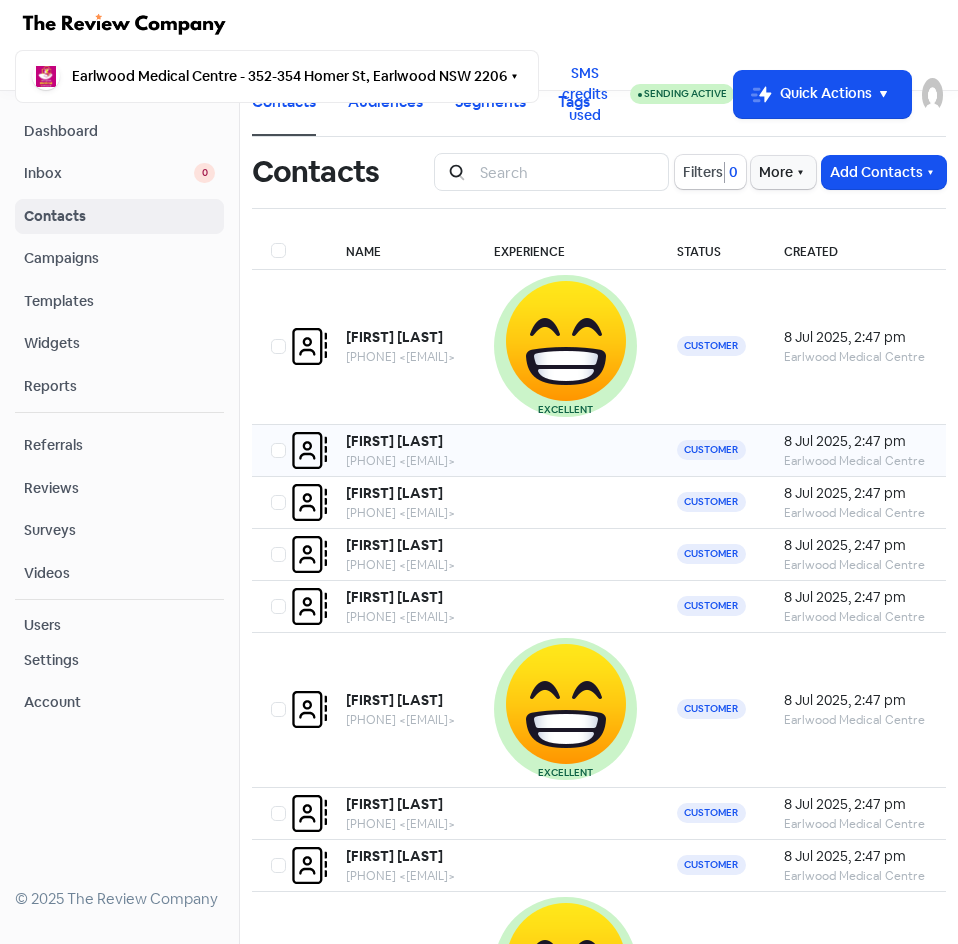click on "[PHONE] <[EMAIL]>" at bounding box center [401, 357] 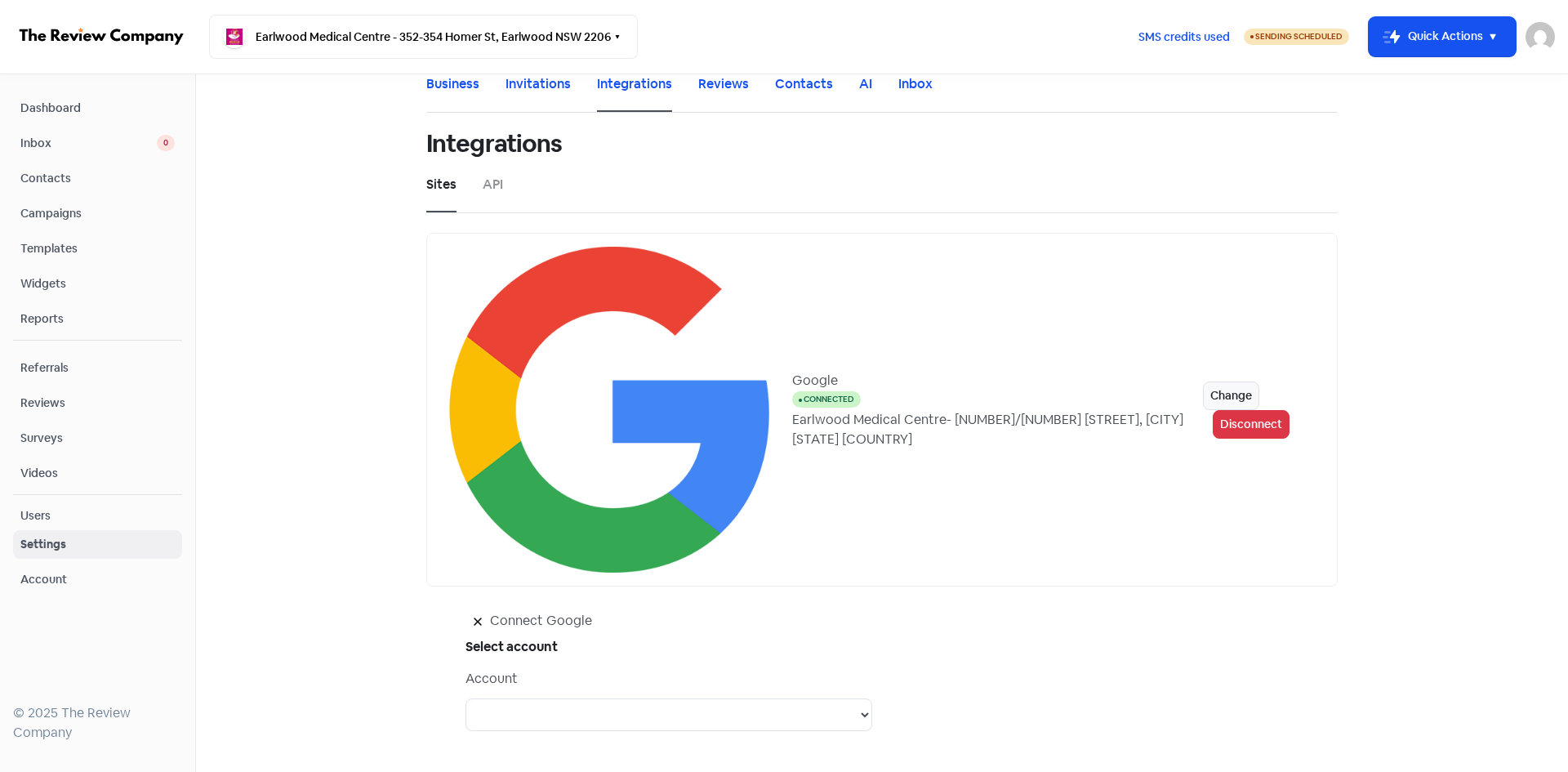 scroll, scrollTop: 0, scrollLeft: 0, axis: both 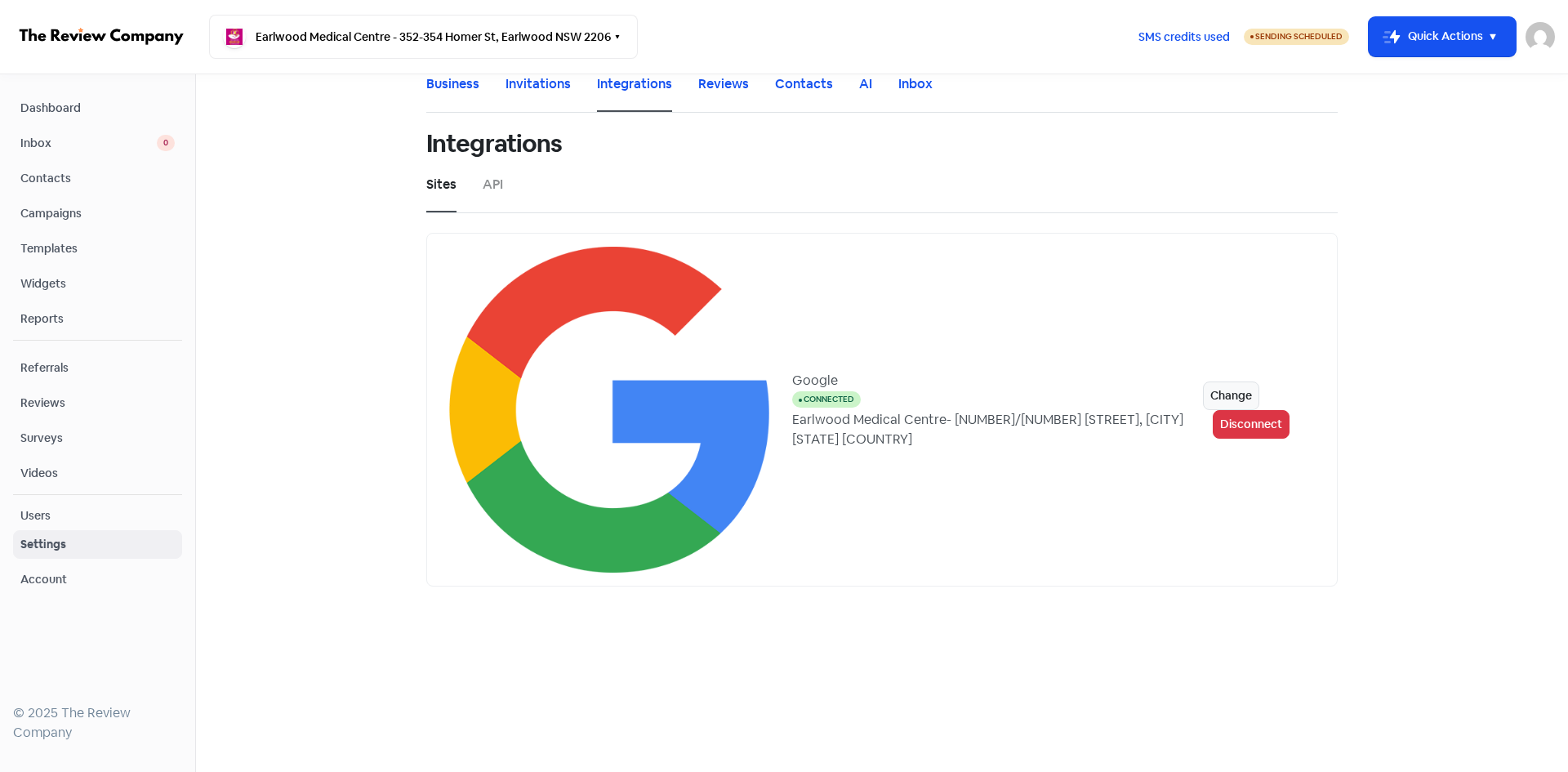click on "Widgets" at bounding box center (97, 283) 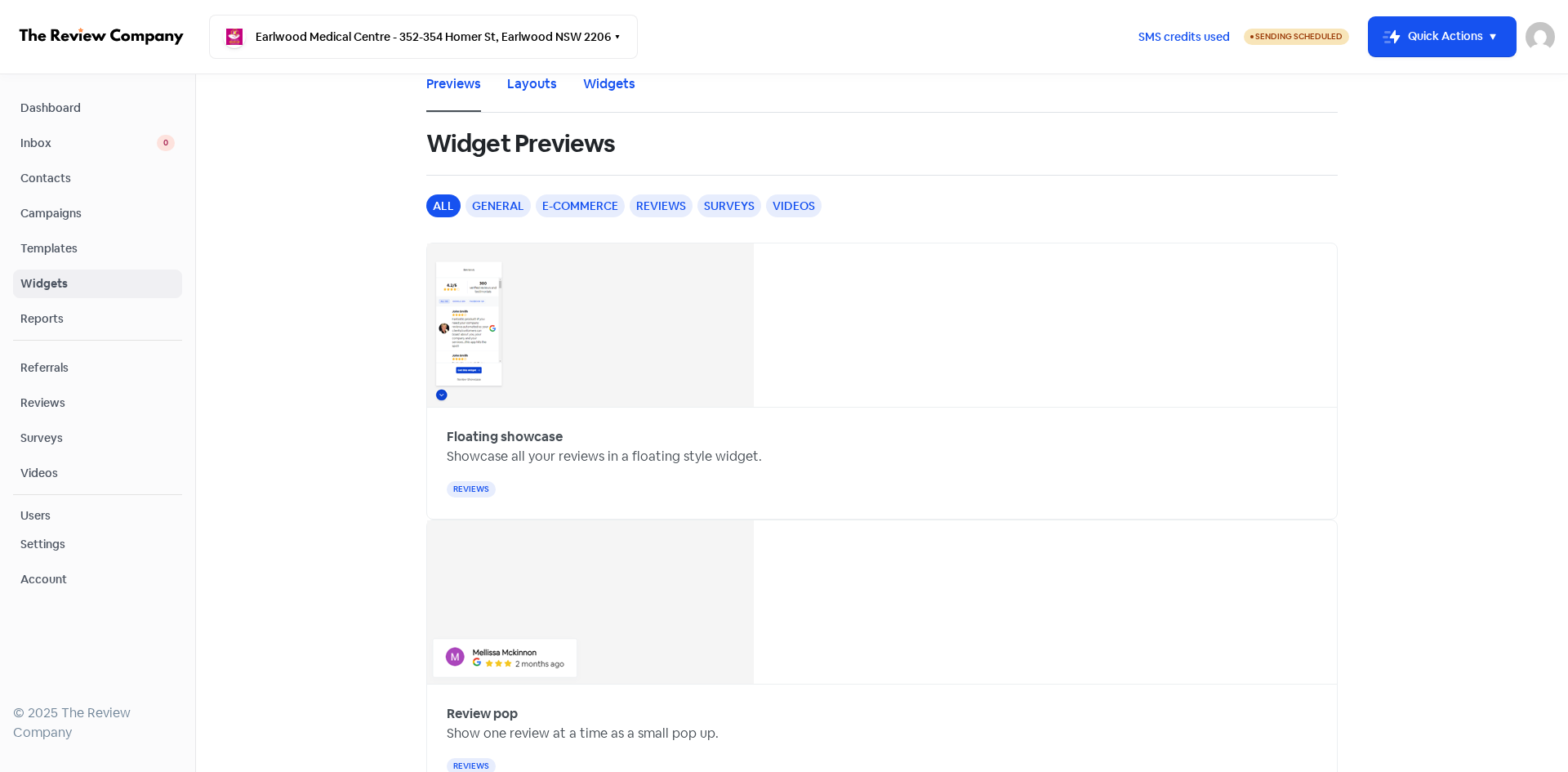 click on "Users" at bounding box center (35, 515) 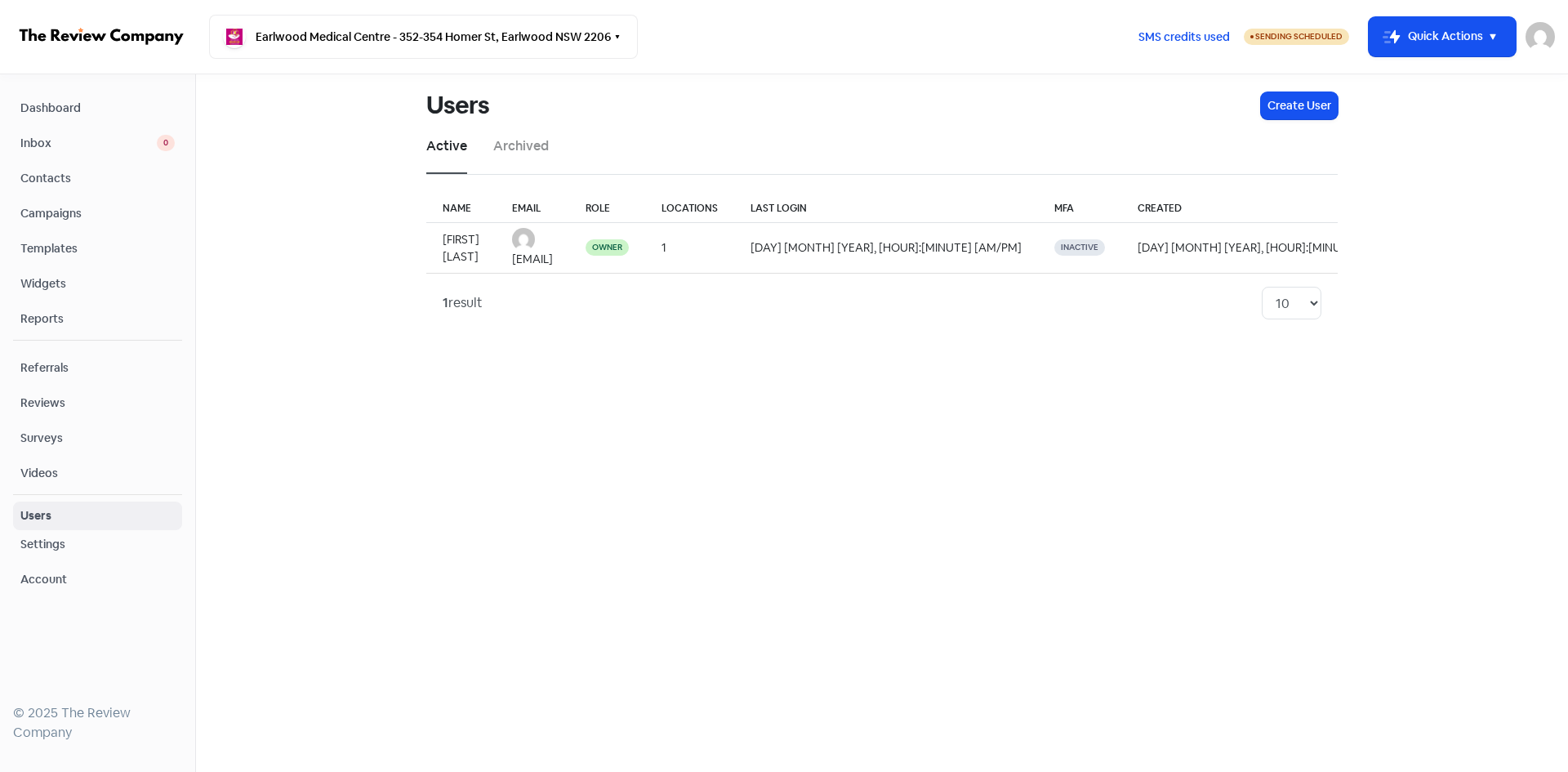 click on "Account" at bounding box center [43, 579] 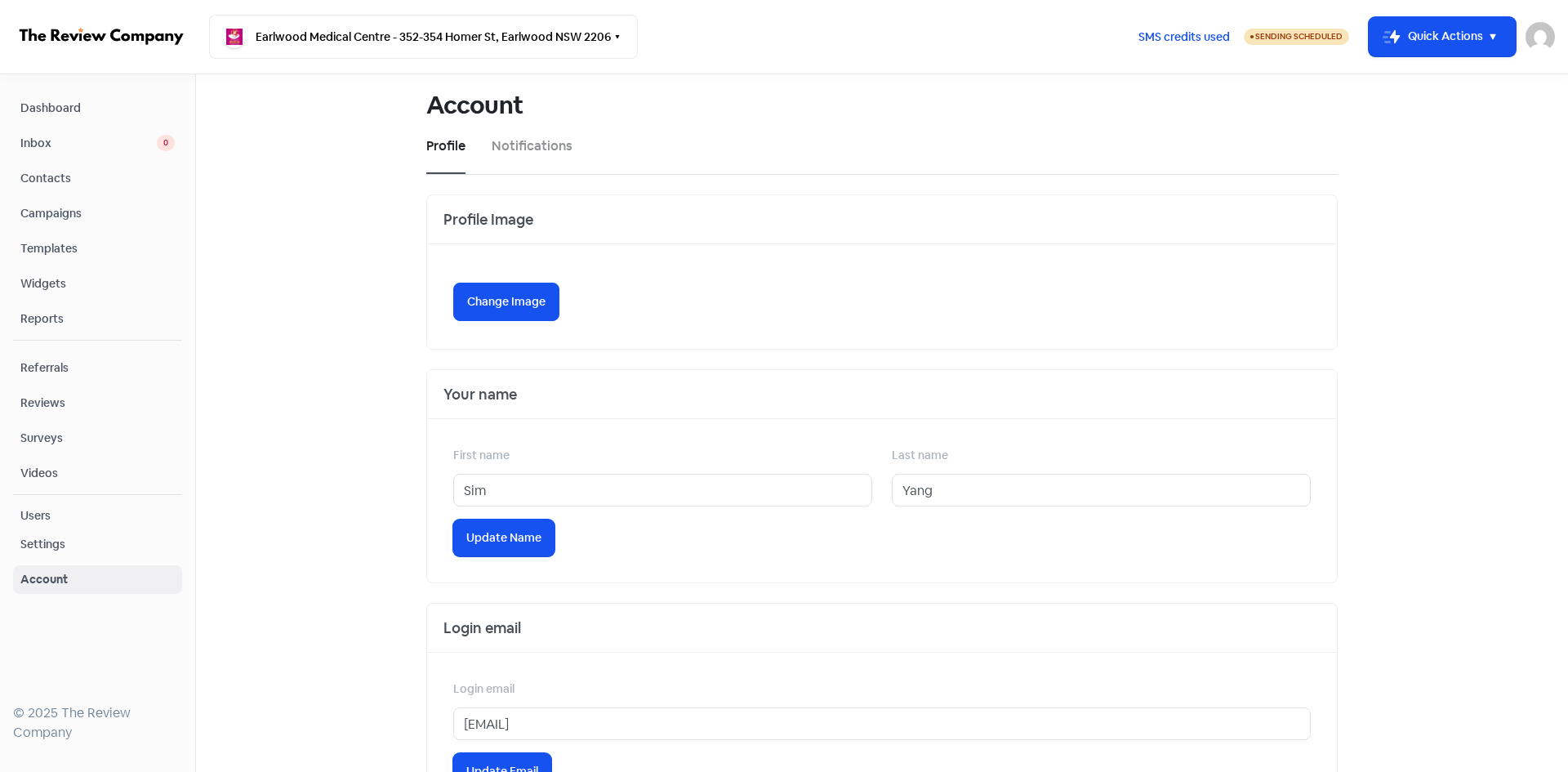 click on "Settings" at bounding box center (97, 544) 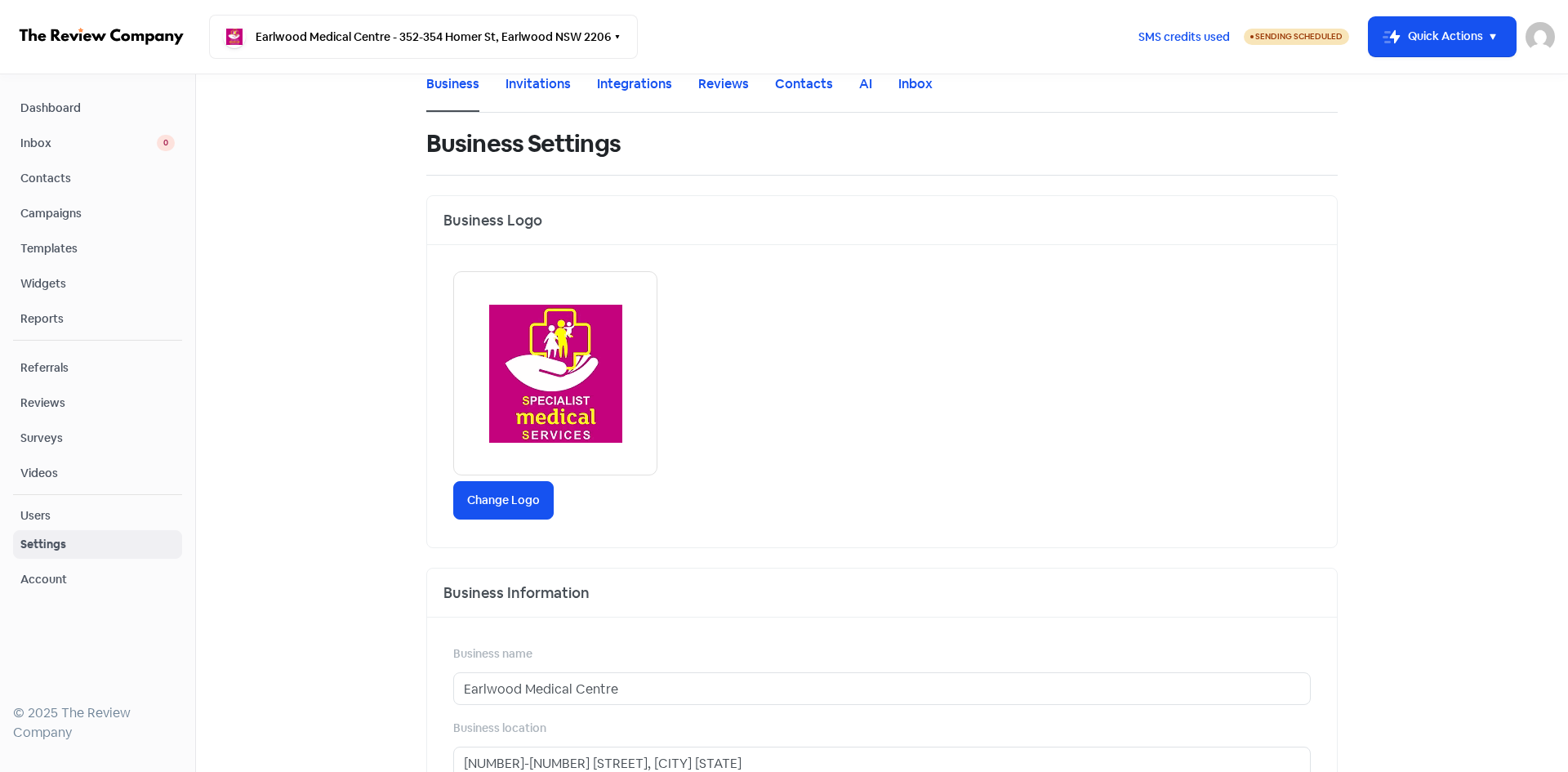 click on "Campaigns" at bounding box center (97, 213) 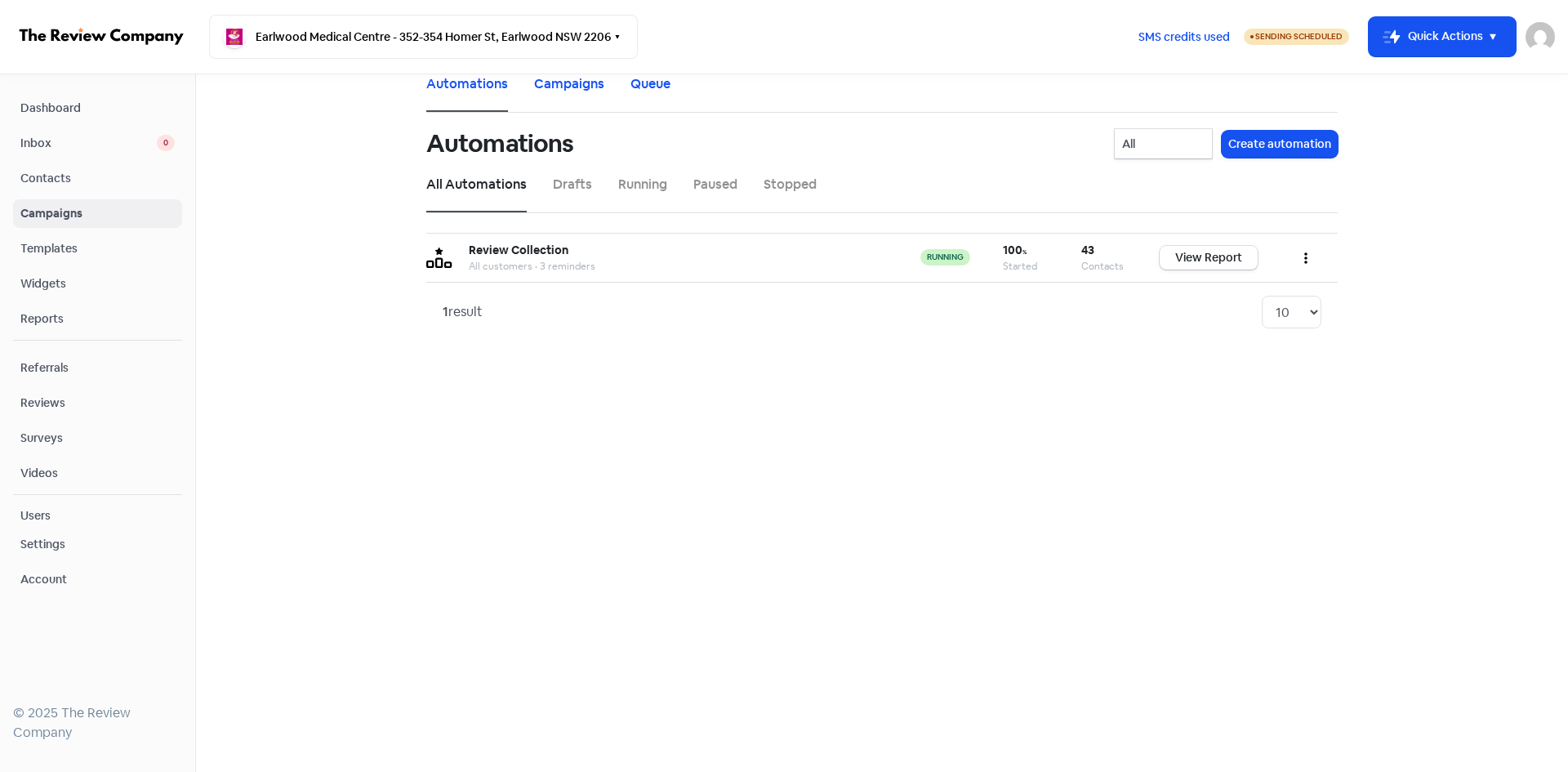 click on "Inbox   0" at bounding box center [97, 143] 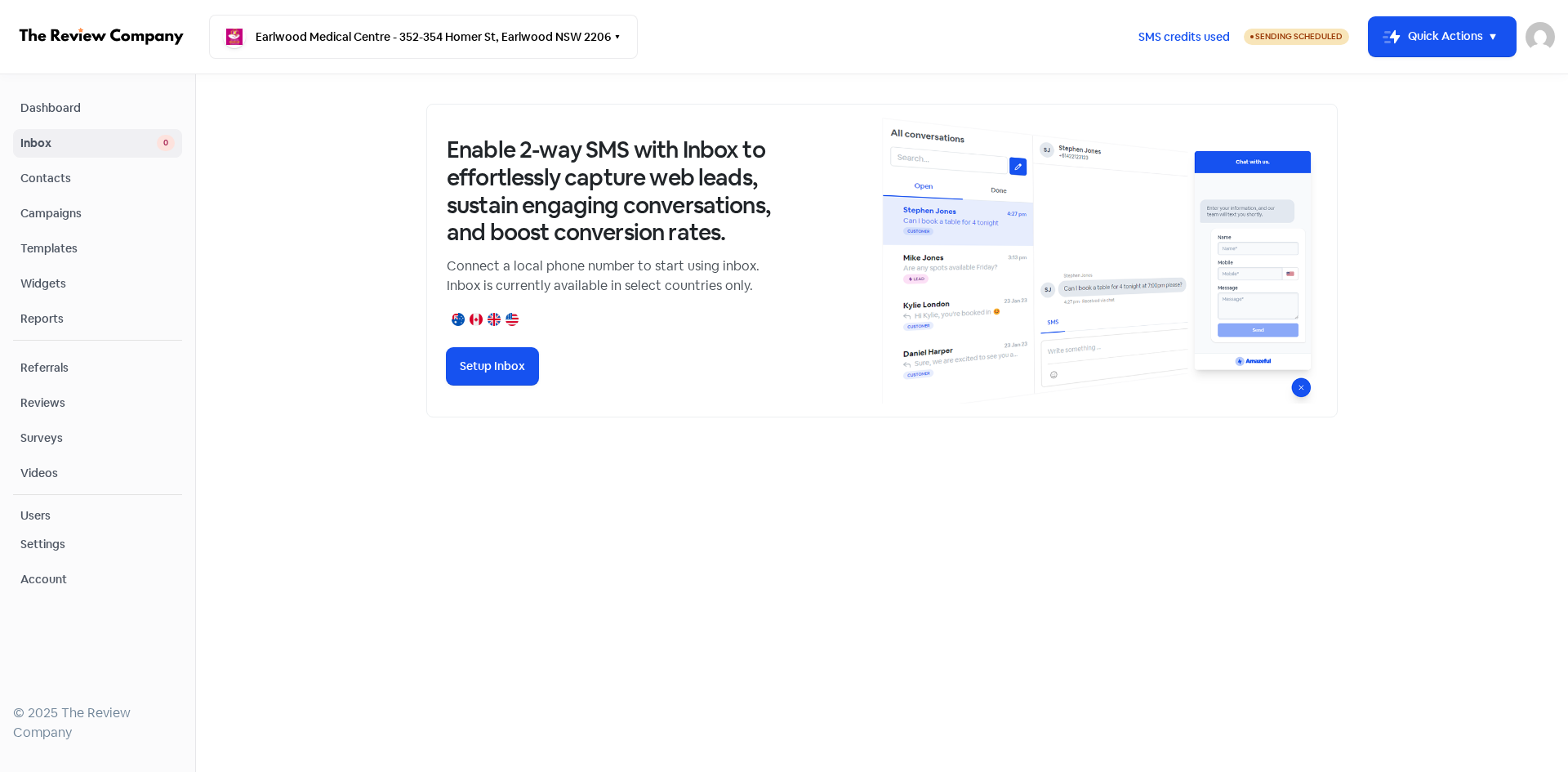 click on "Dashboard" at bounding box center (97, 108) 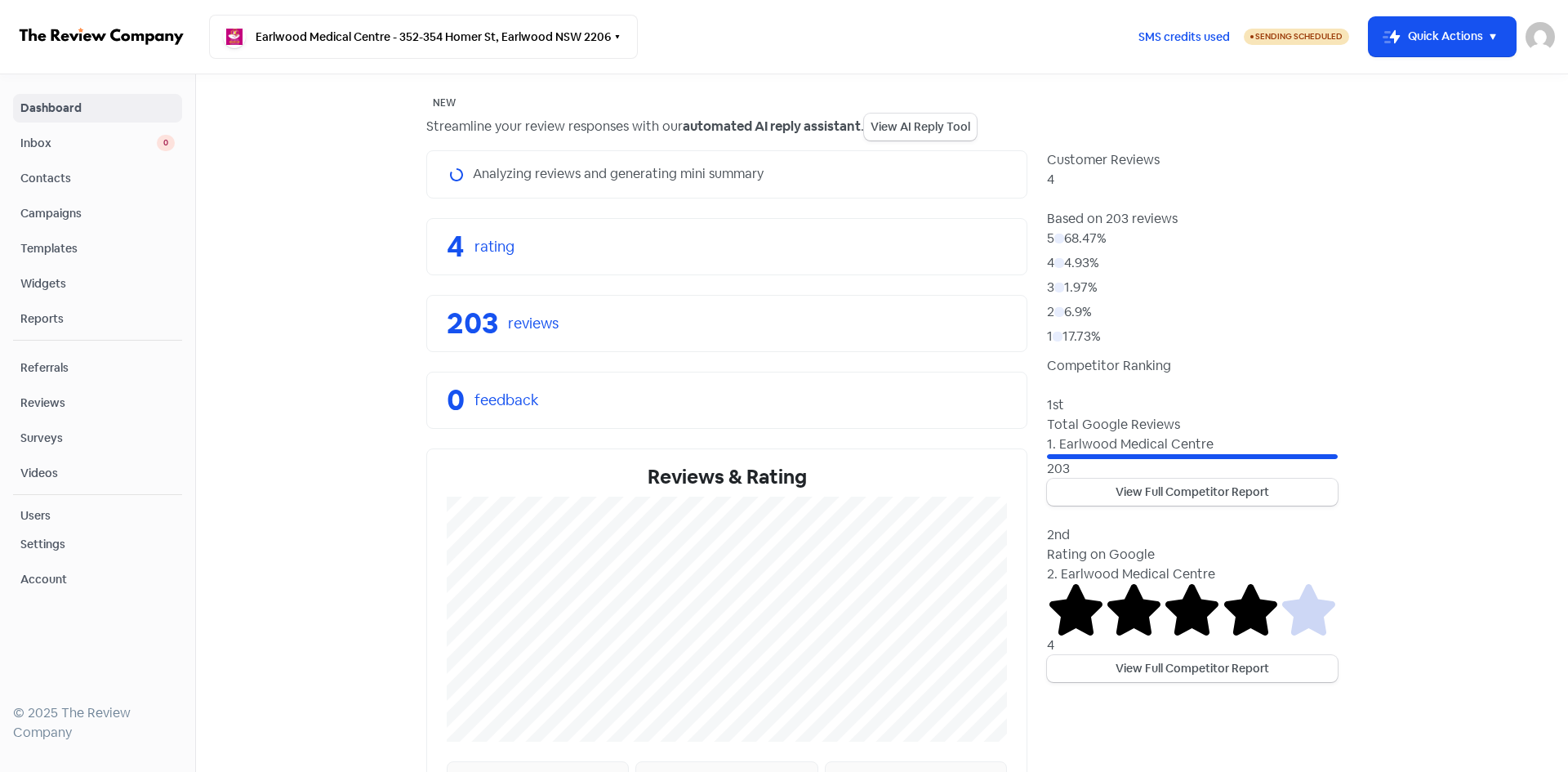 scroll, scrollTop: 0, scrollLeft: 0, axis: both 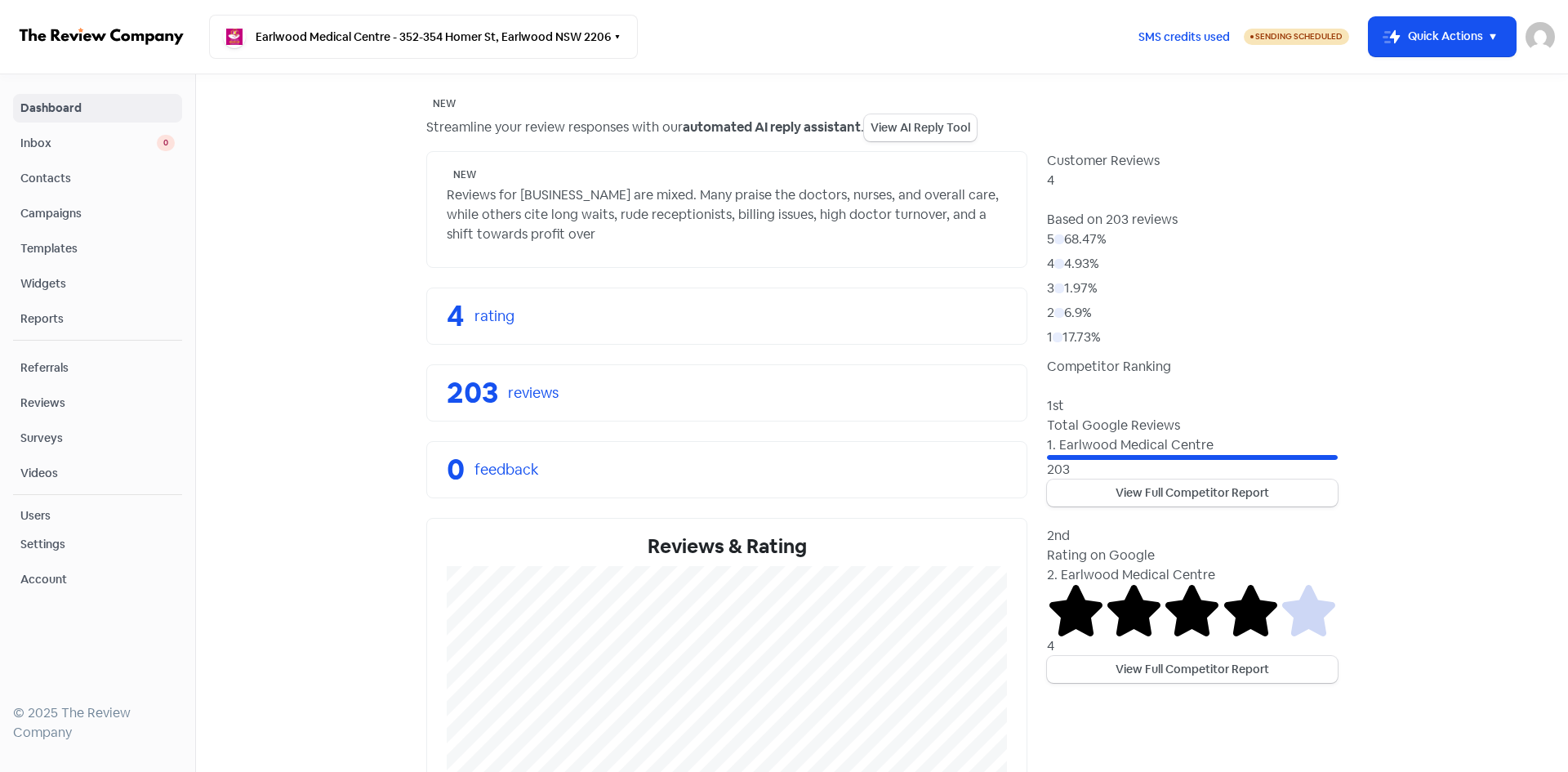 click on "Inbox" at bounding box center [88, 143] 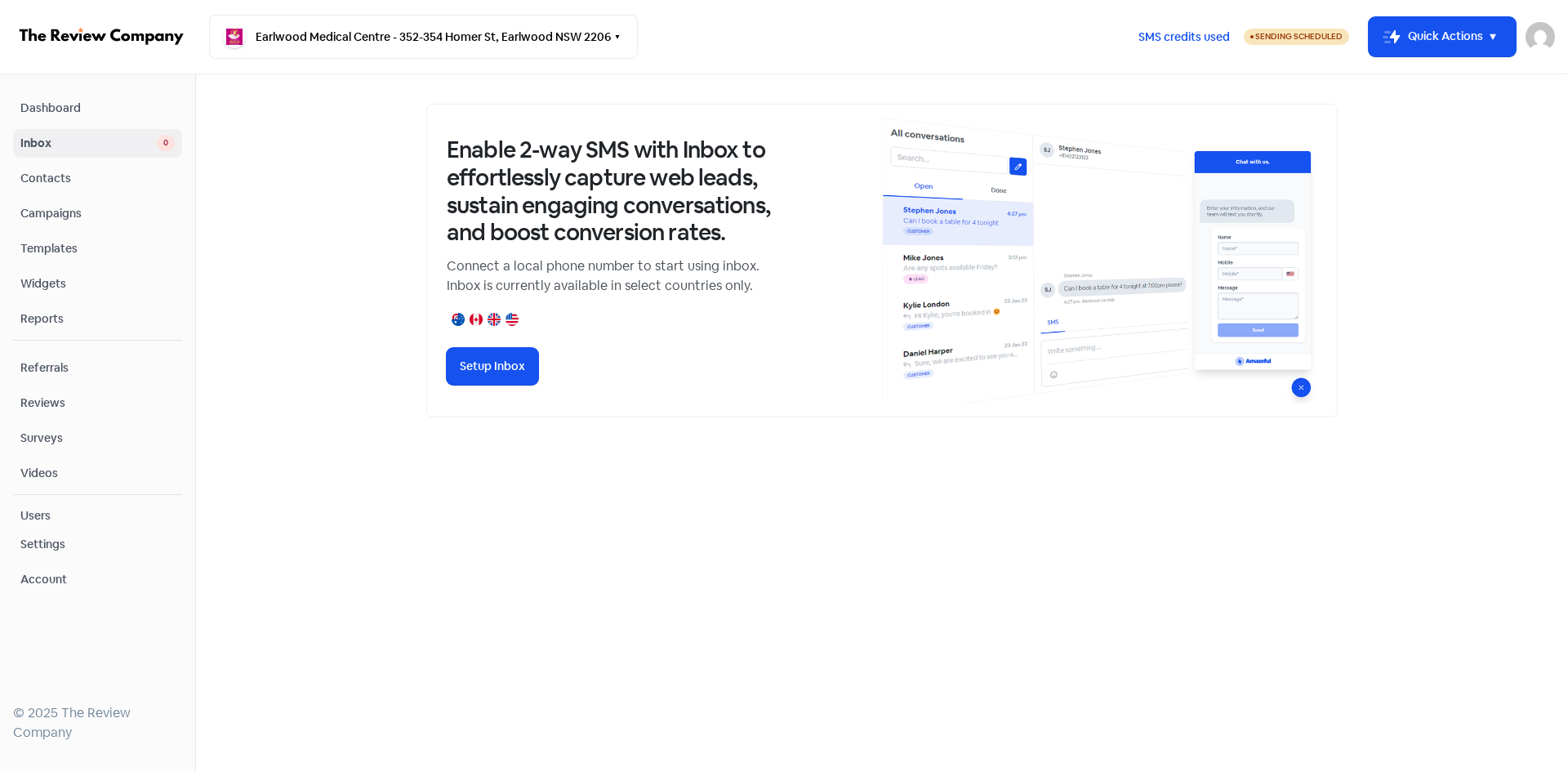 click on "Contacts" at bounding box center (97, 178) 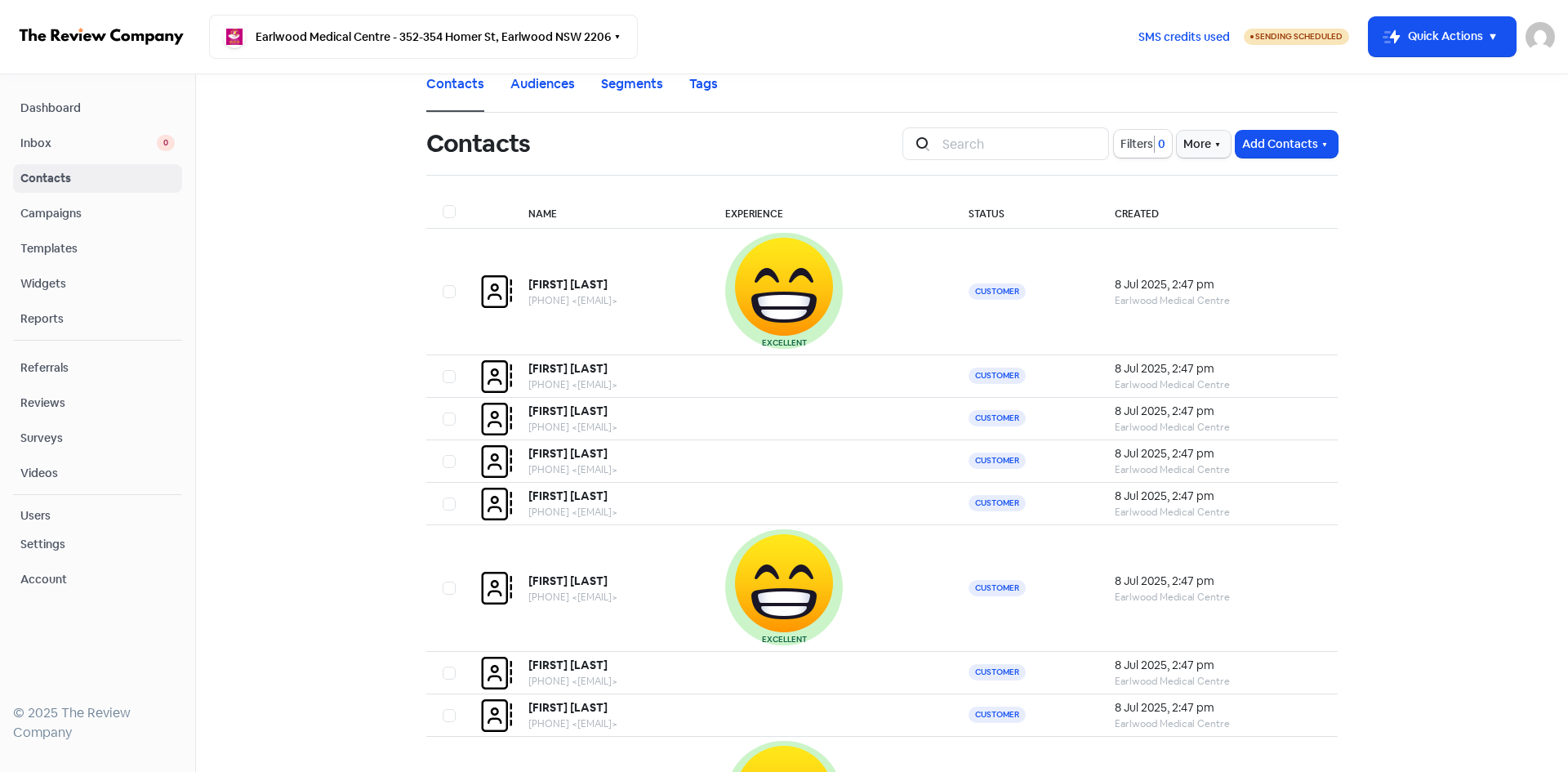 click on "Campaigns" at bounding box center (97, 213) 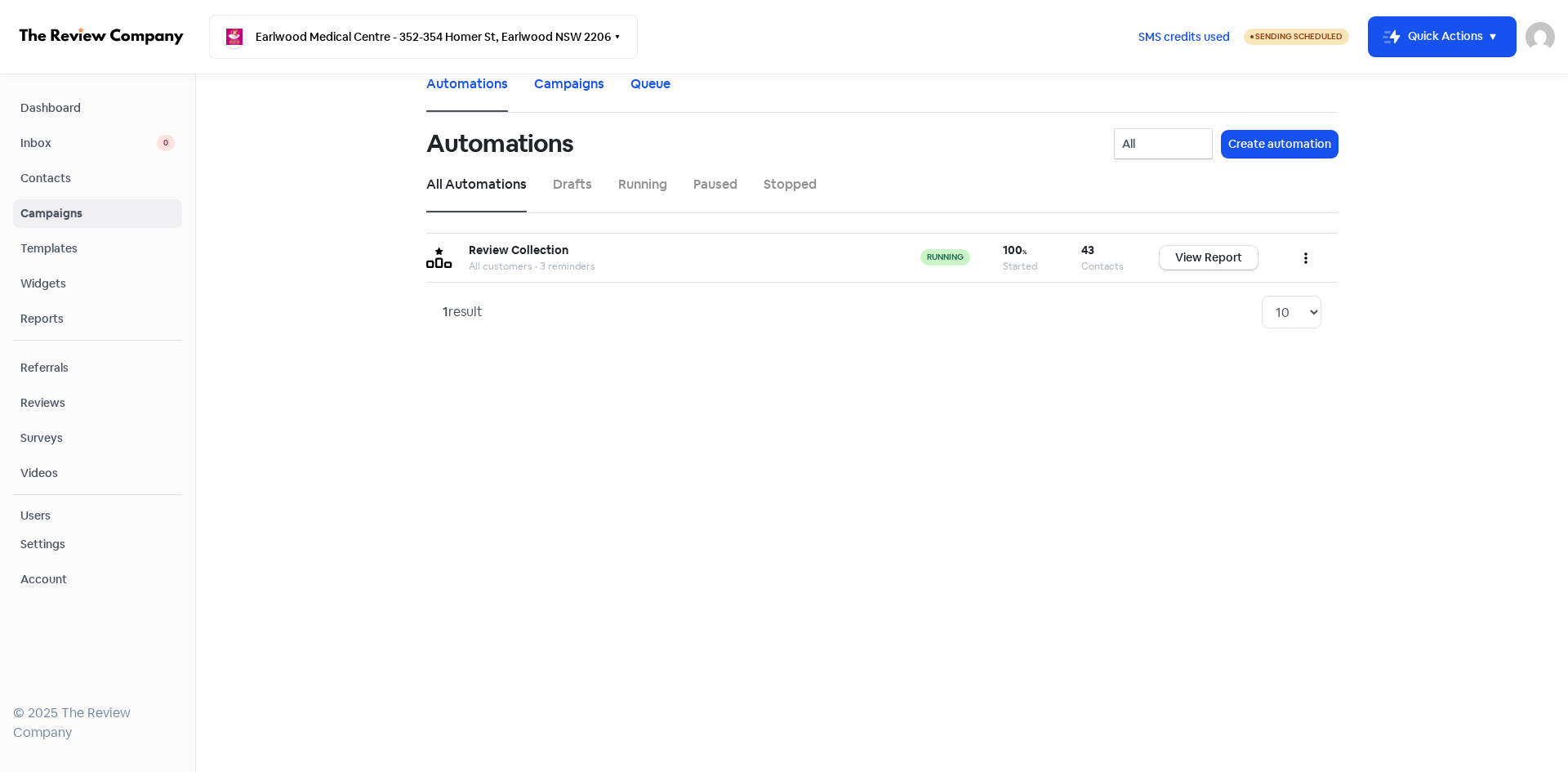 click on "Dashboard Inbox   0 Contacts Campaigns Templates Widgets Reports Referrals Reviews Surveys Videos Users Settings Account" at bounding box center (97, 344) 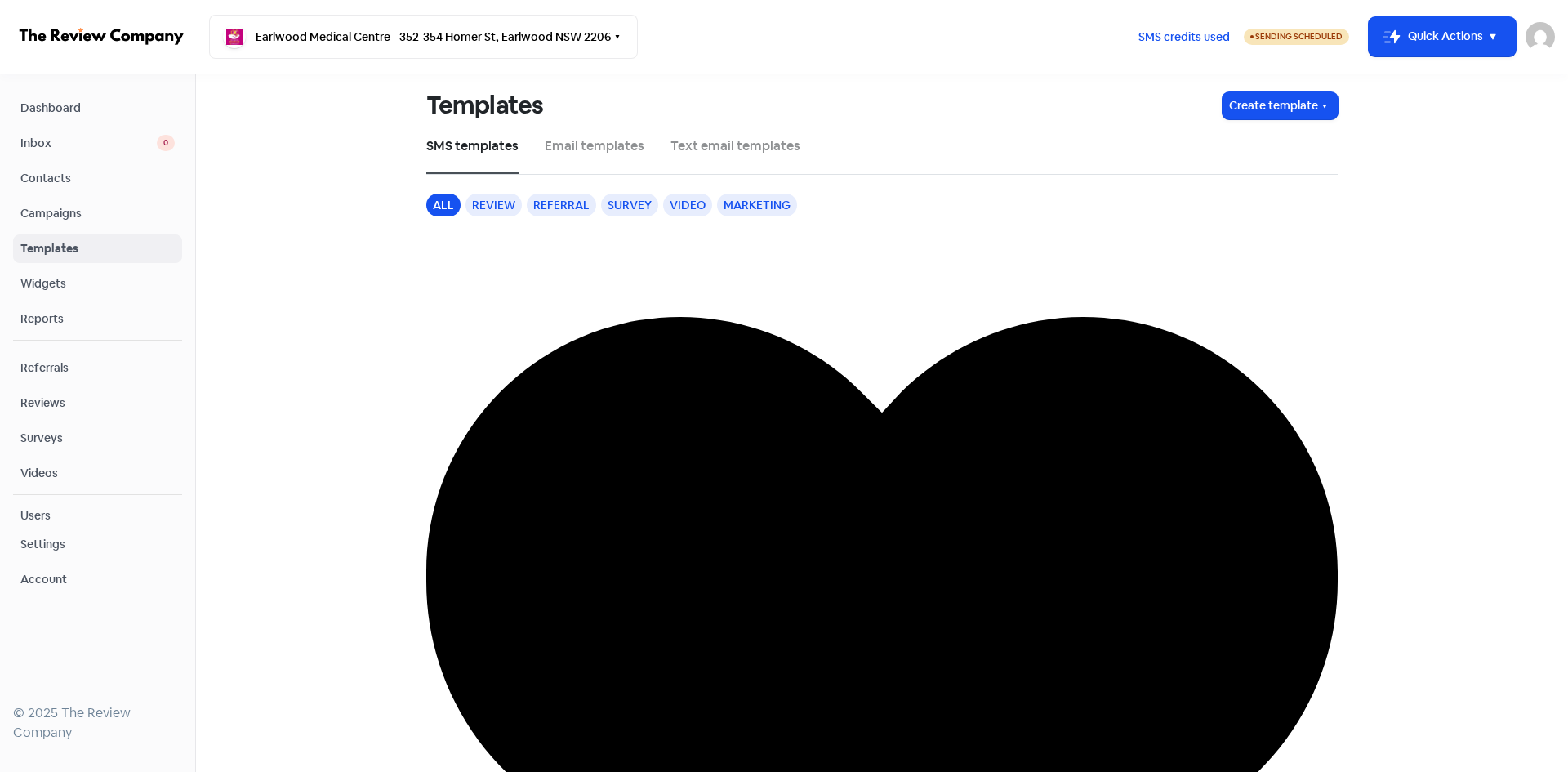 click on "Widgets" at bounding box center [97, 283] 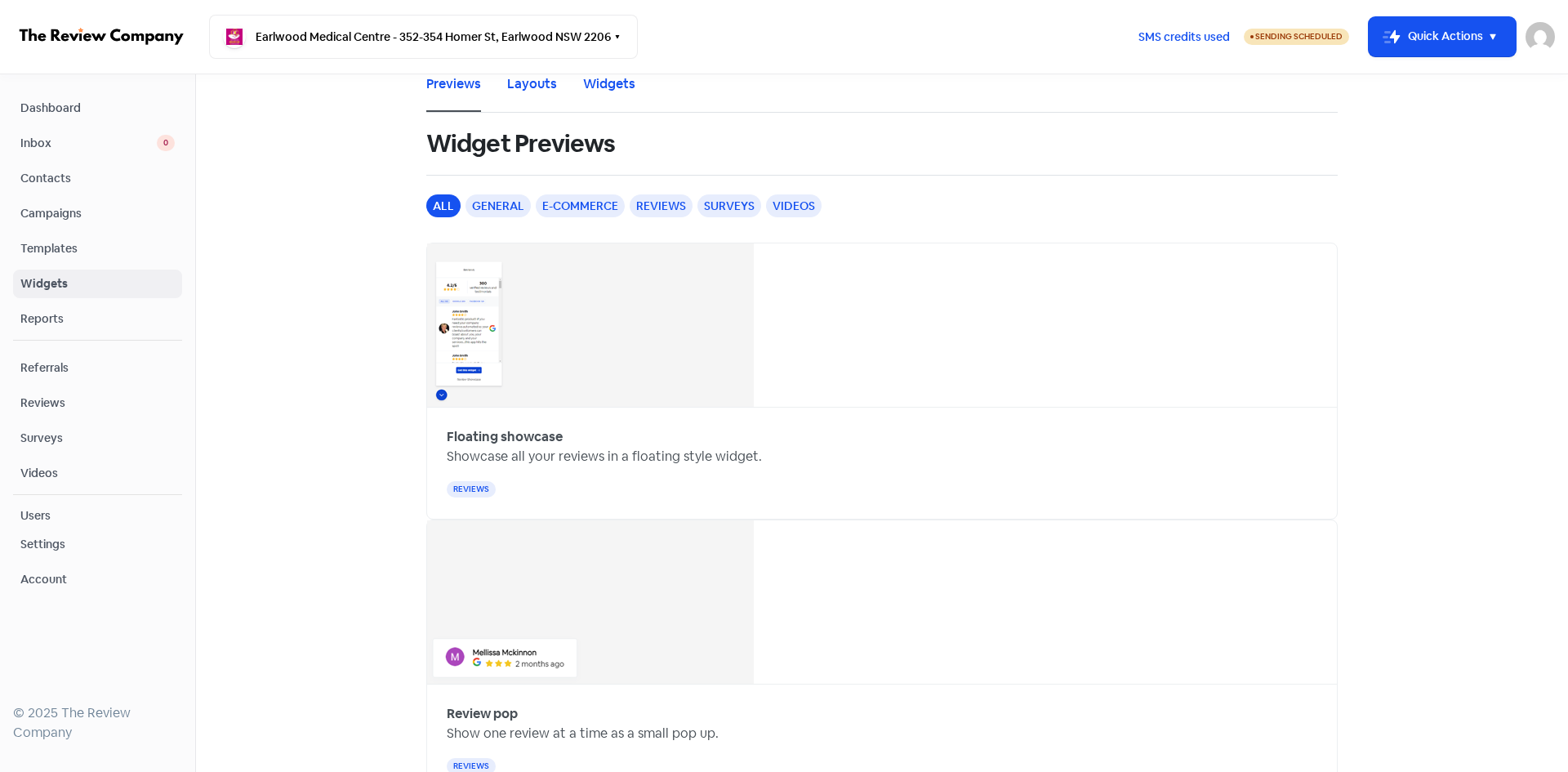 click on "Reports" at bounding box center (97, 319) 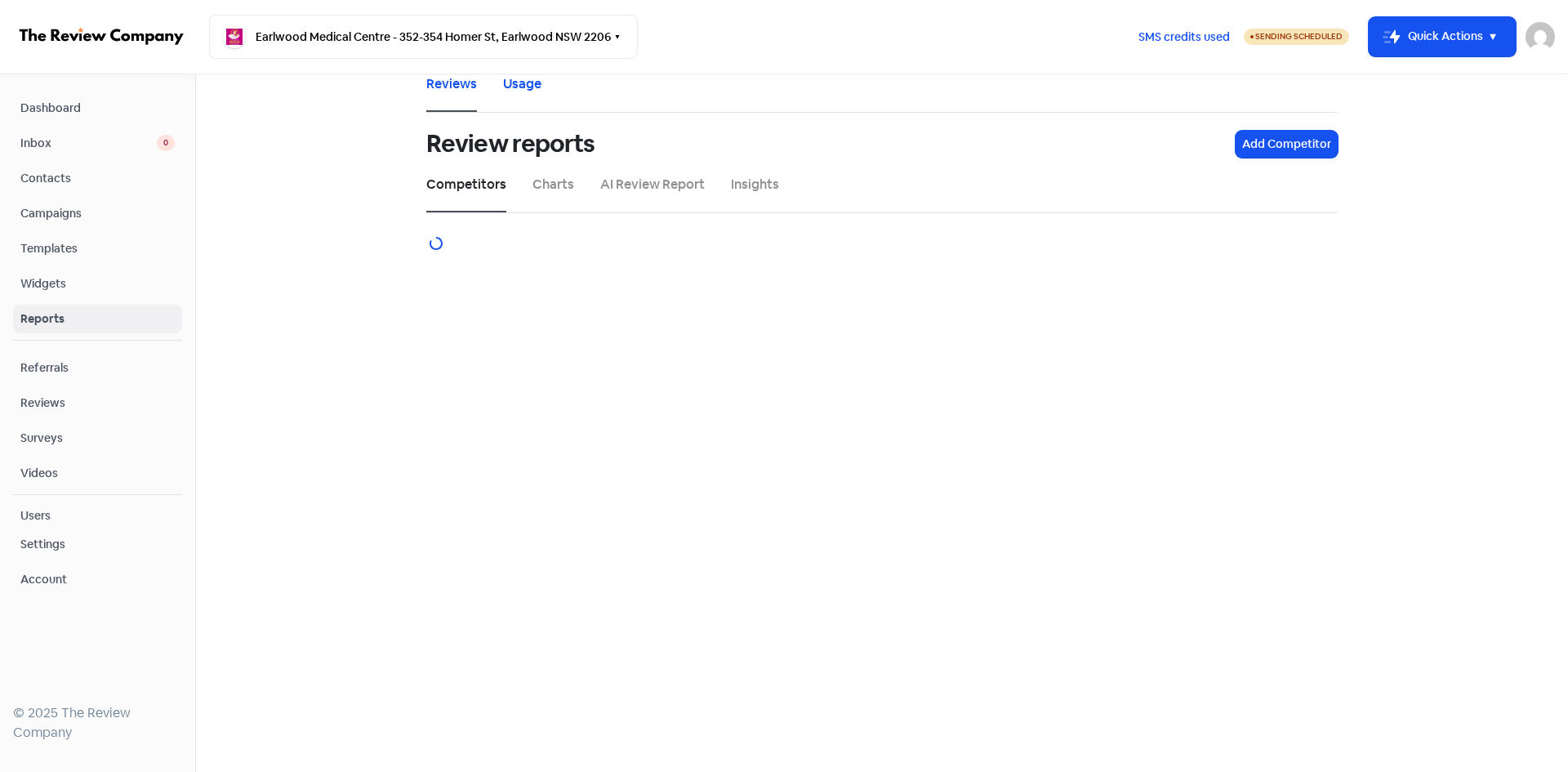 click on "Referrals" at bounding box center [97, 368] 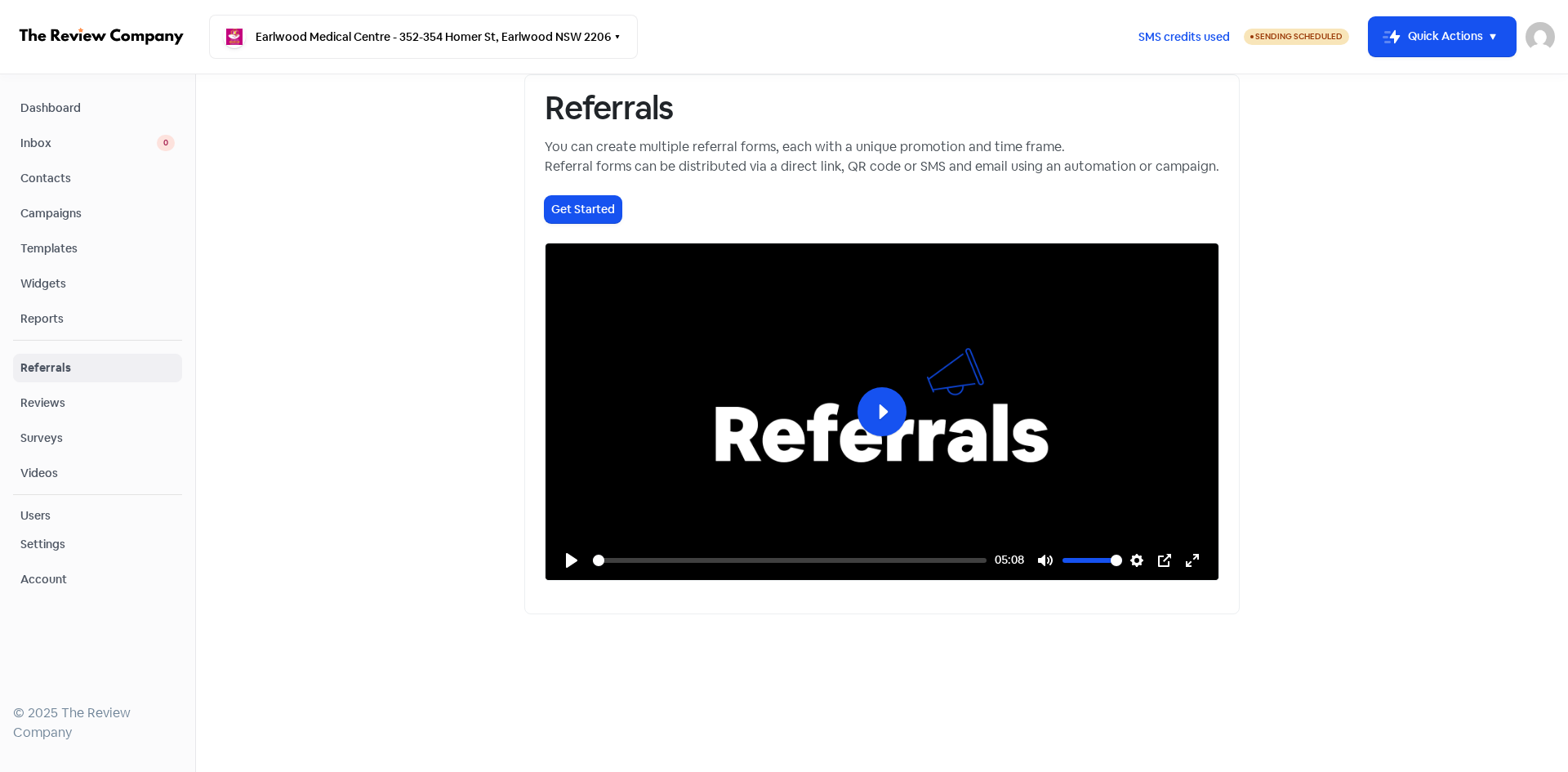 click on "Reviews" at bounding box center [97, 403] 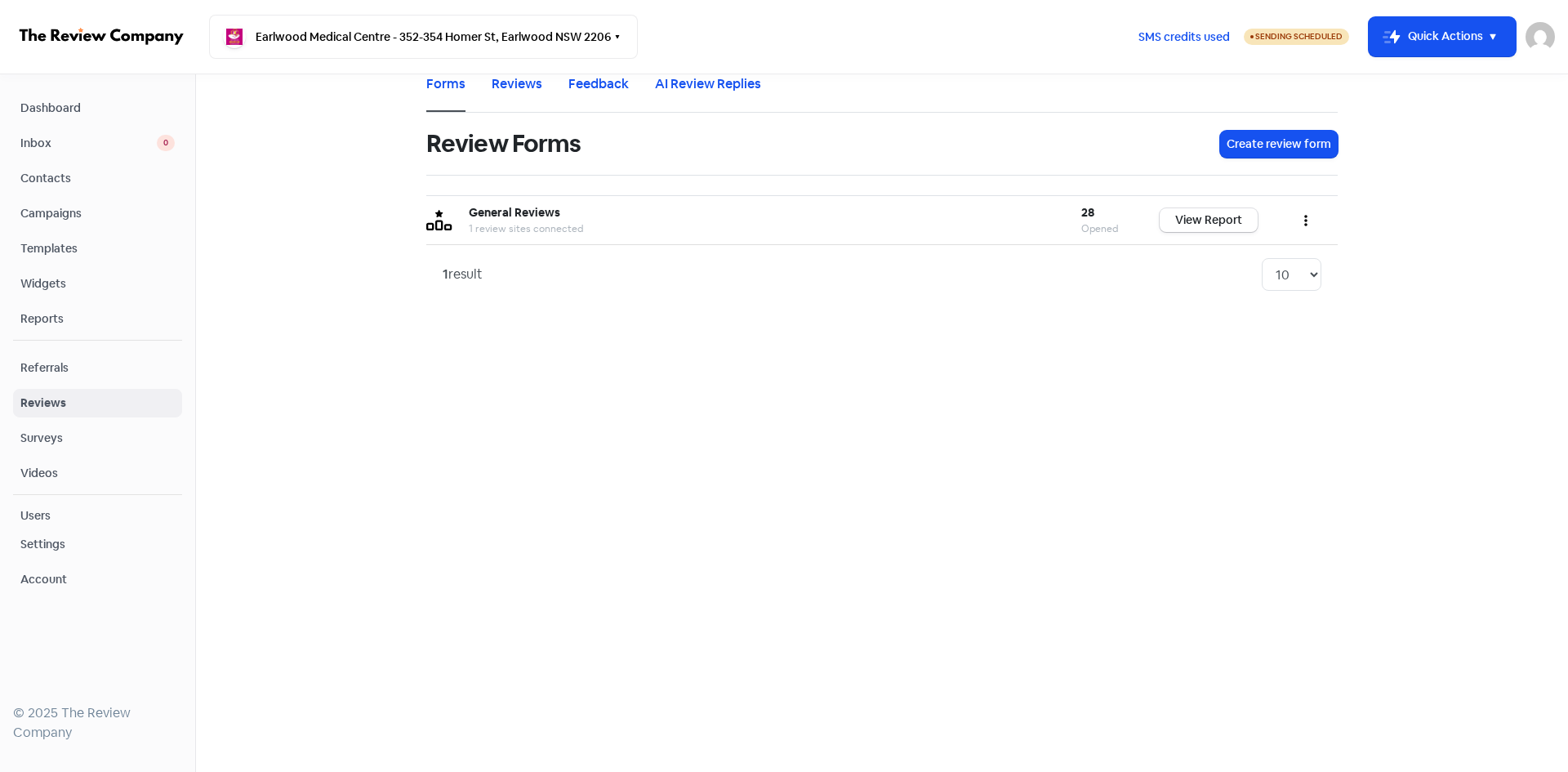 click on "Settings" at bounding box center [97, 544] 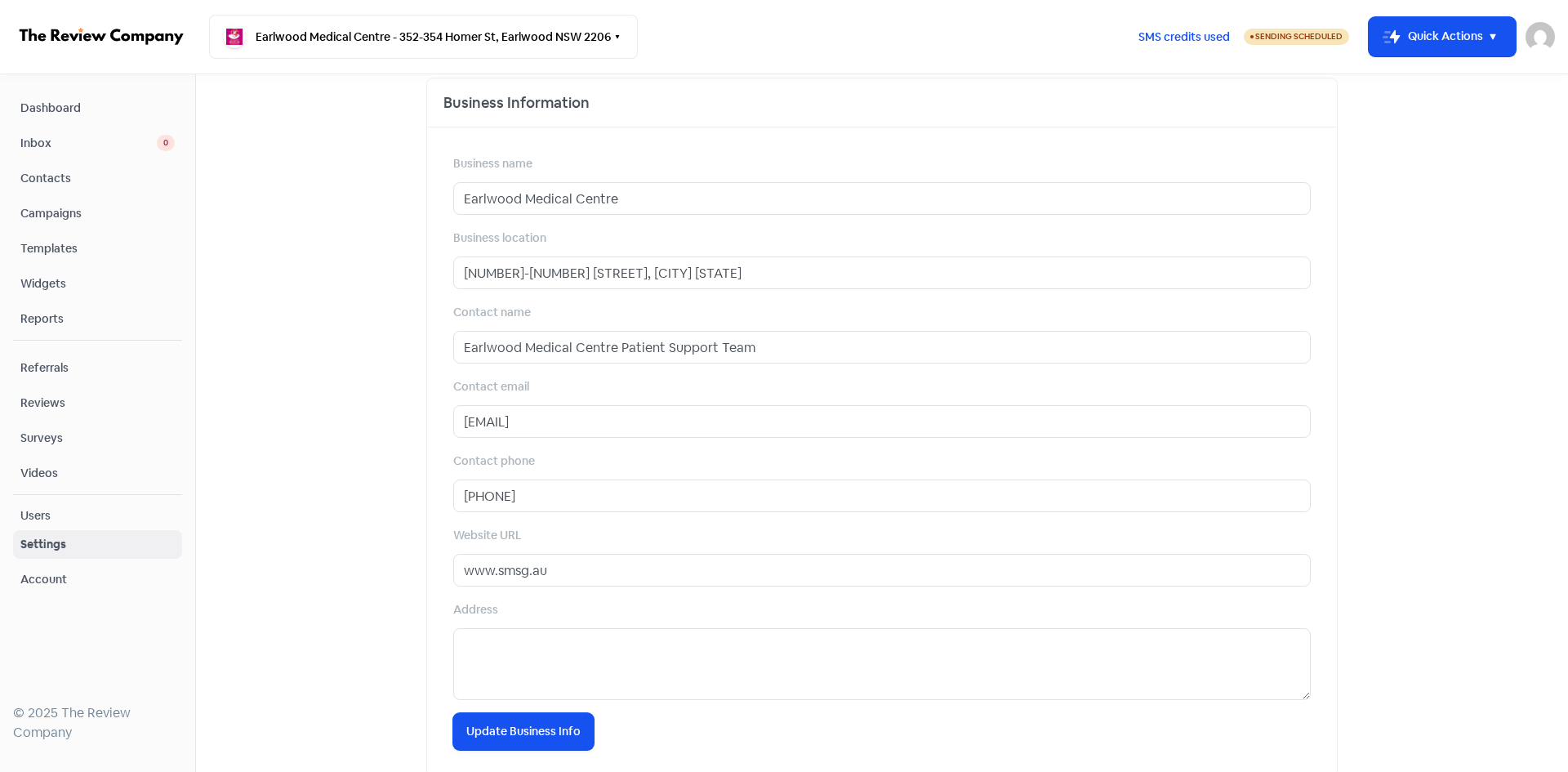scroll, scrollTop: 516, scrollLeft: 0, axis: vertical 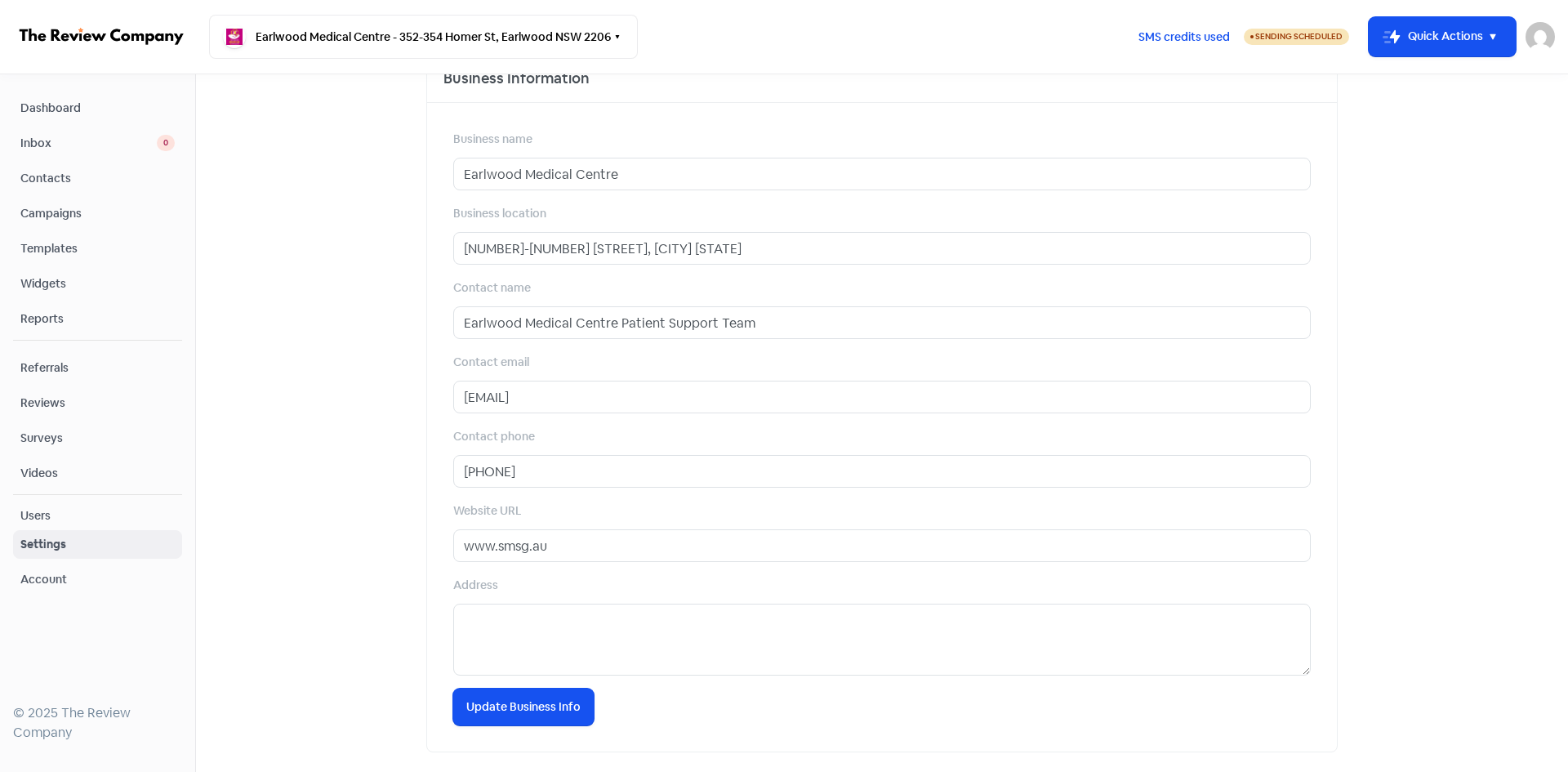 click on "Account" at bounding box center (43, 579) 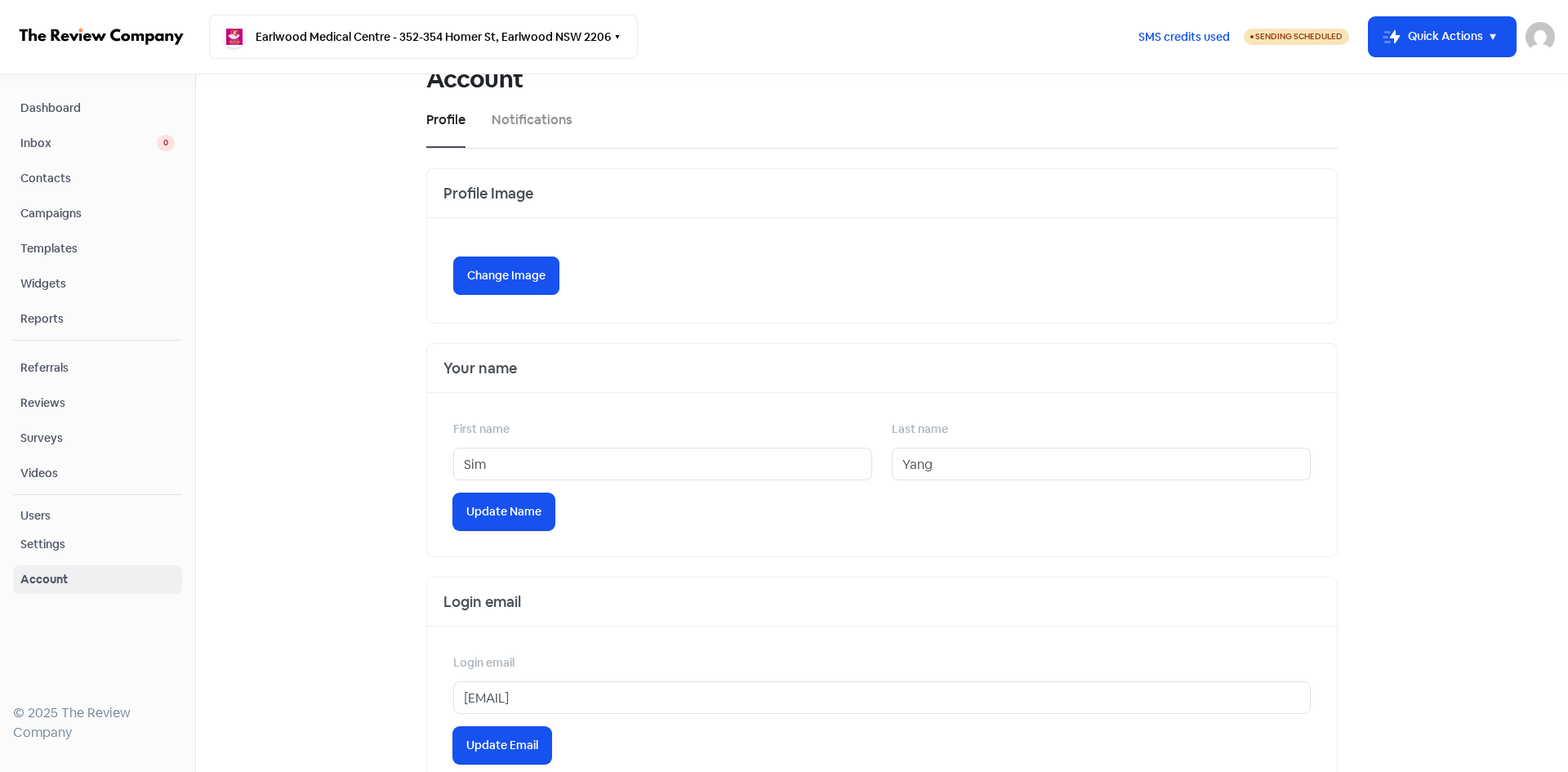 scroll, scrollTop: 0, scrollLeft: 0, axis: both 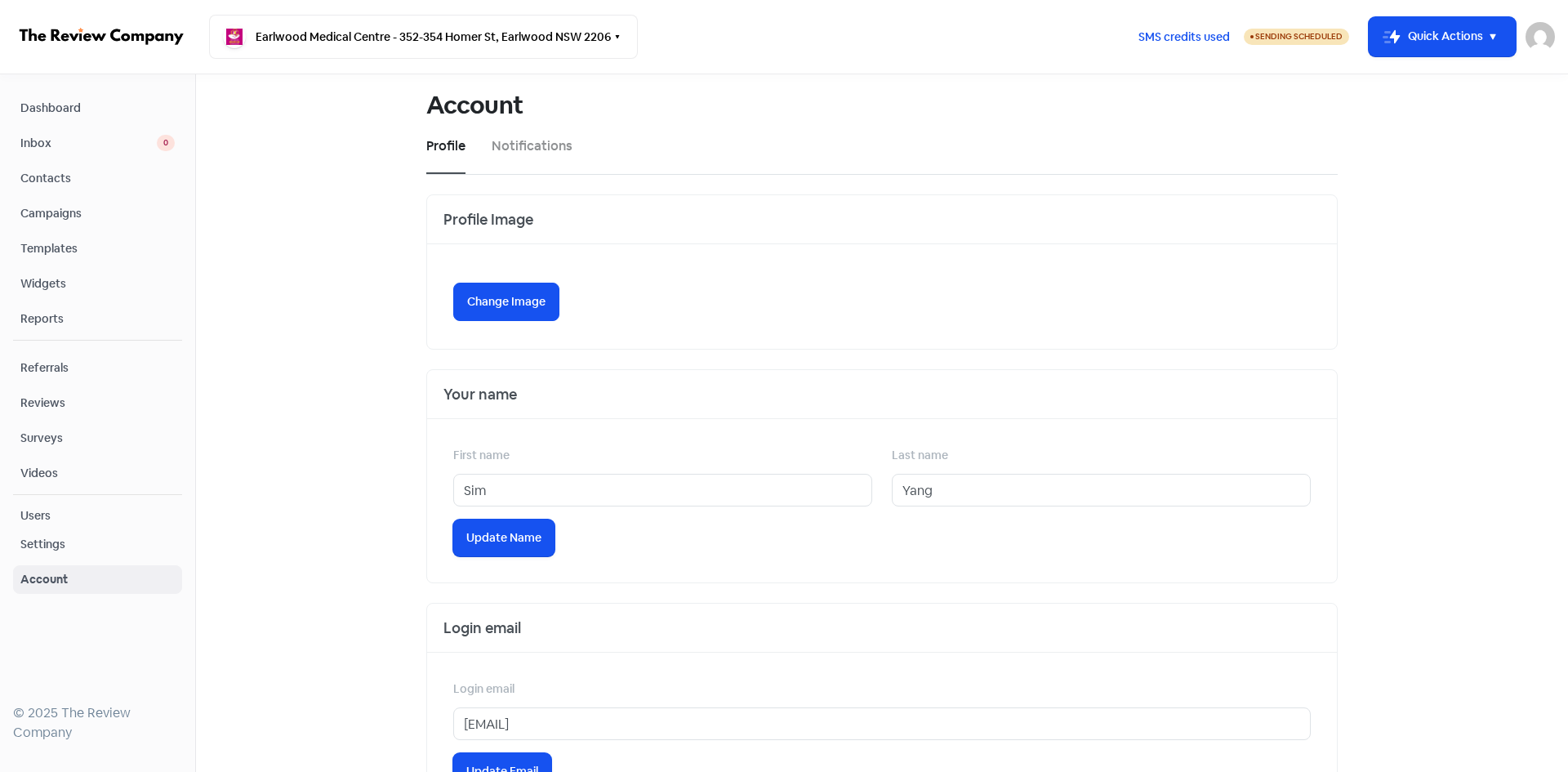 click on "Users" at bounding box center (35, 515) 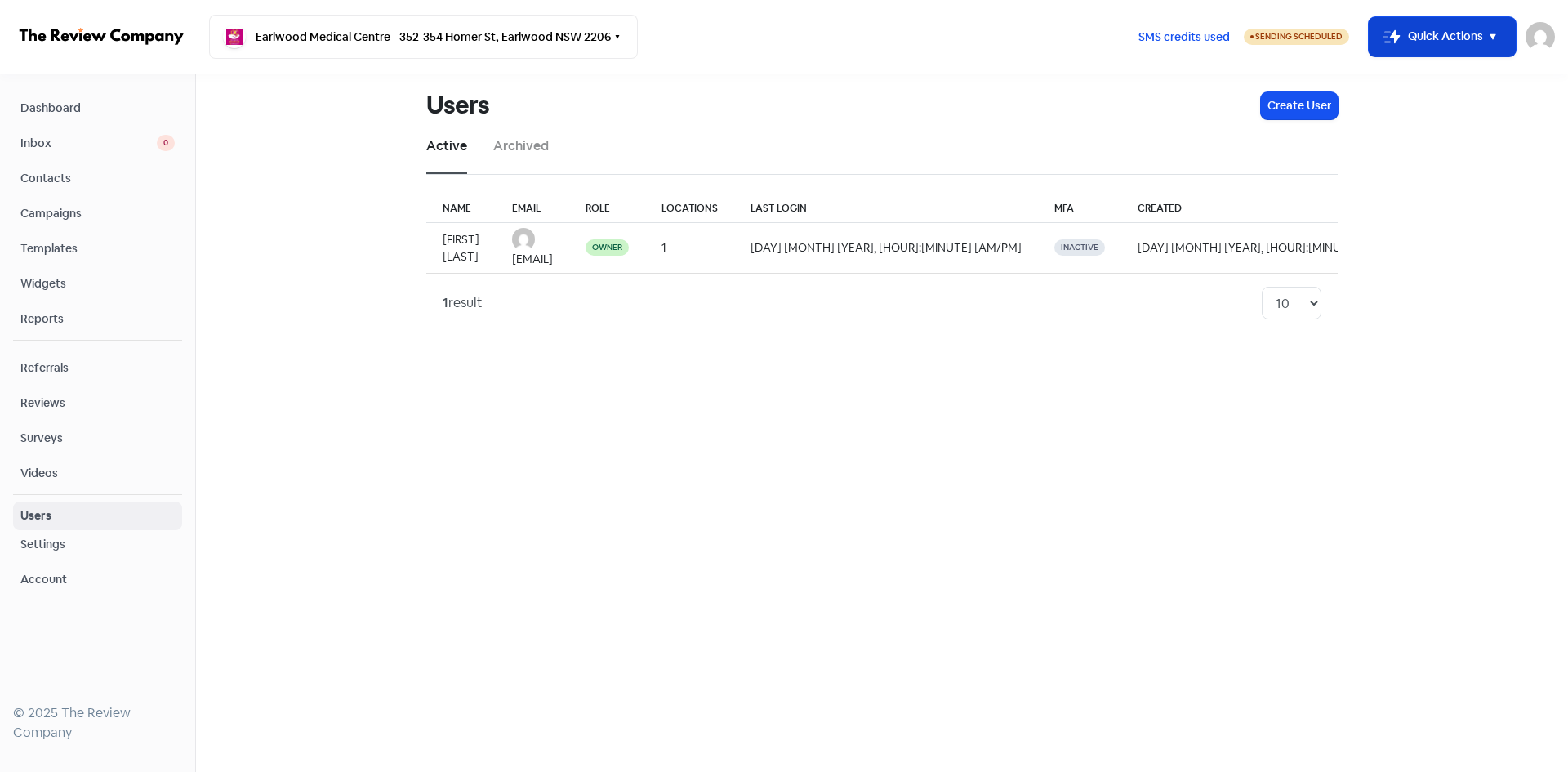click on "Icon For Thunder-move  Quick Actions" at bounding box center [1442, 37] 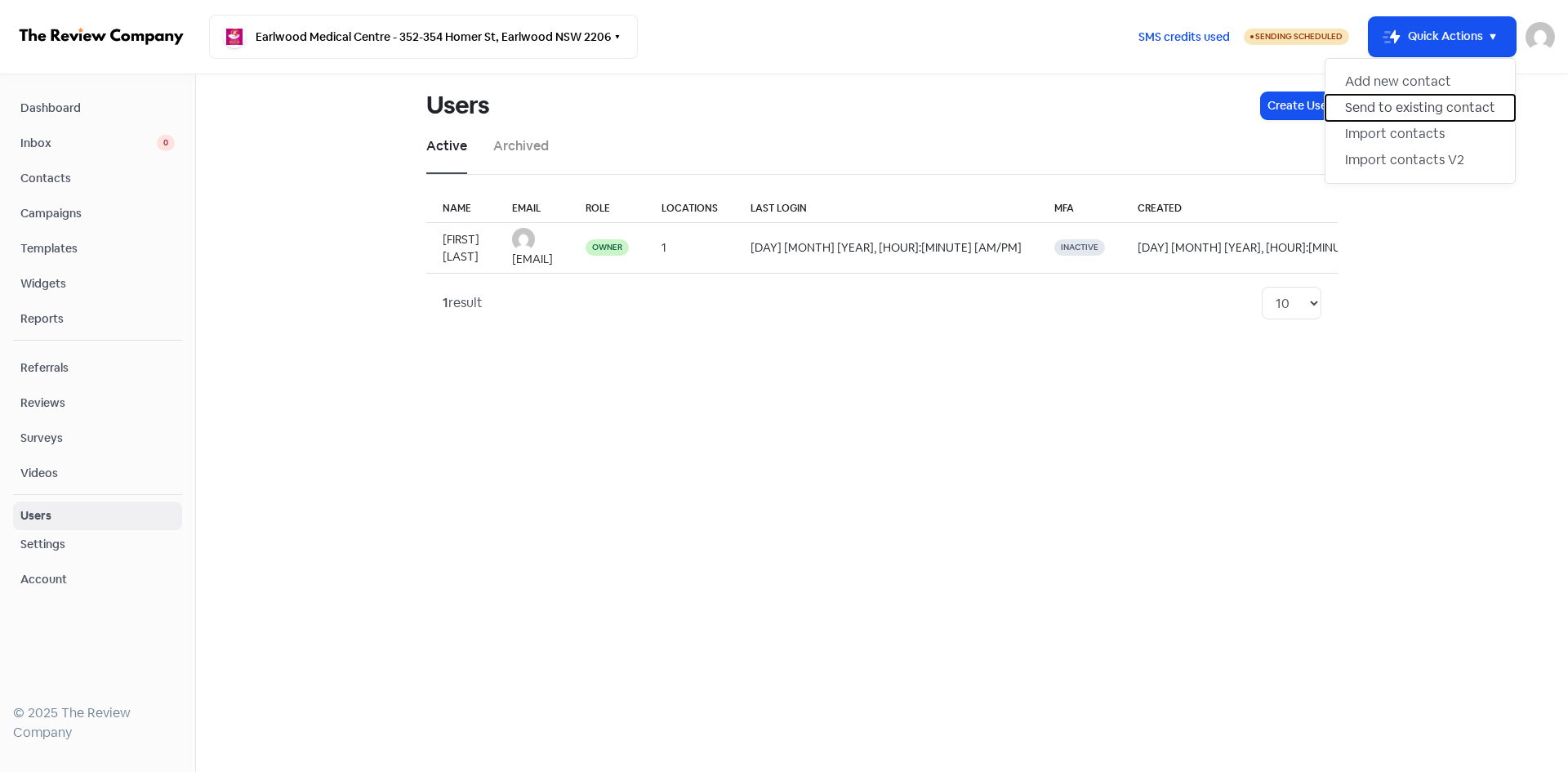 click on "Send to existing contact" at bounding box center (1420, 108) 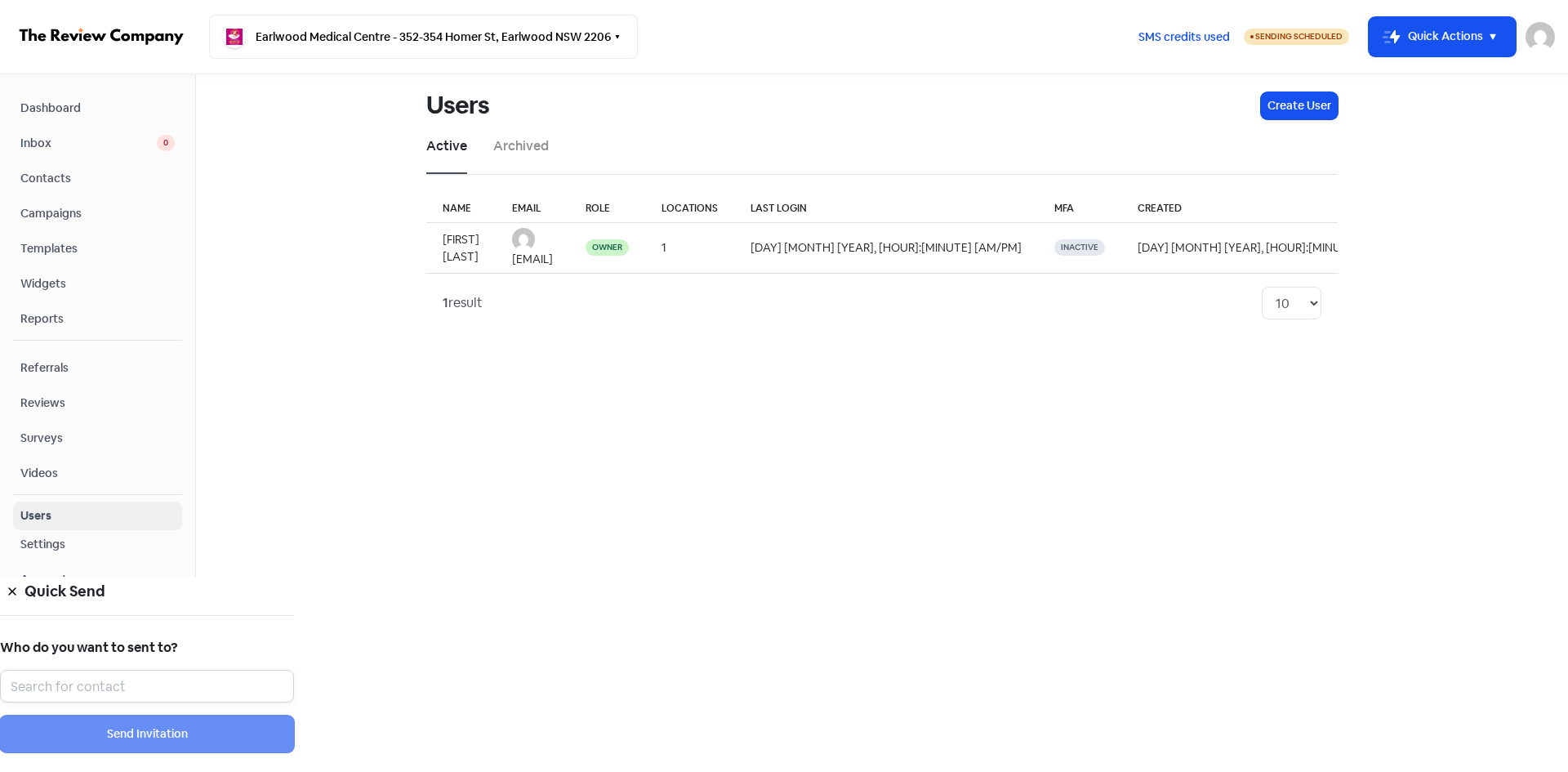 click at bounding box center [147, 686] 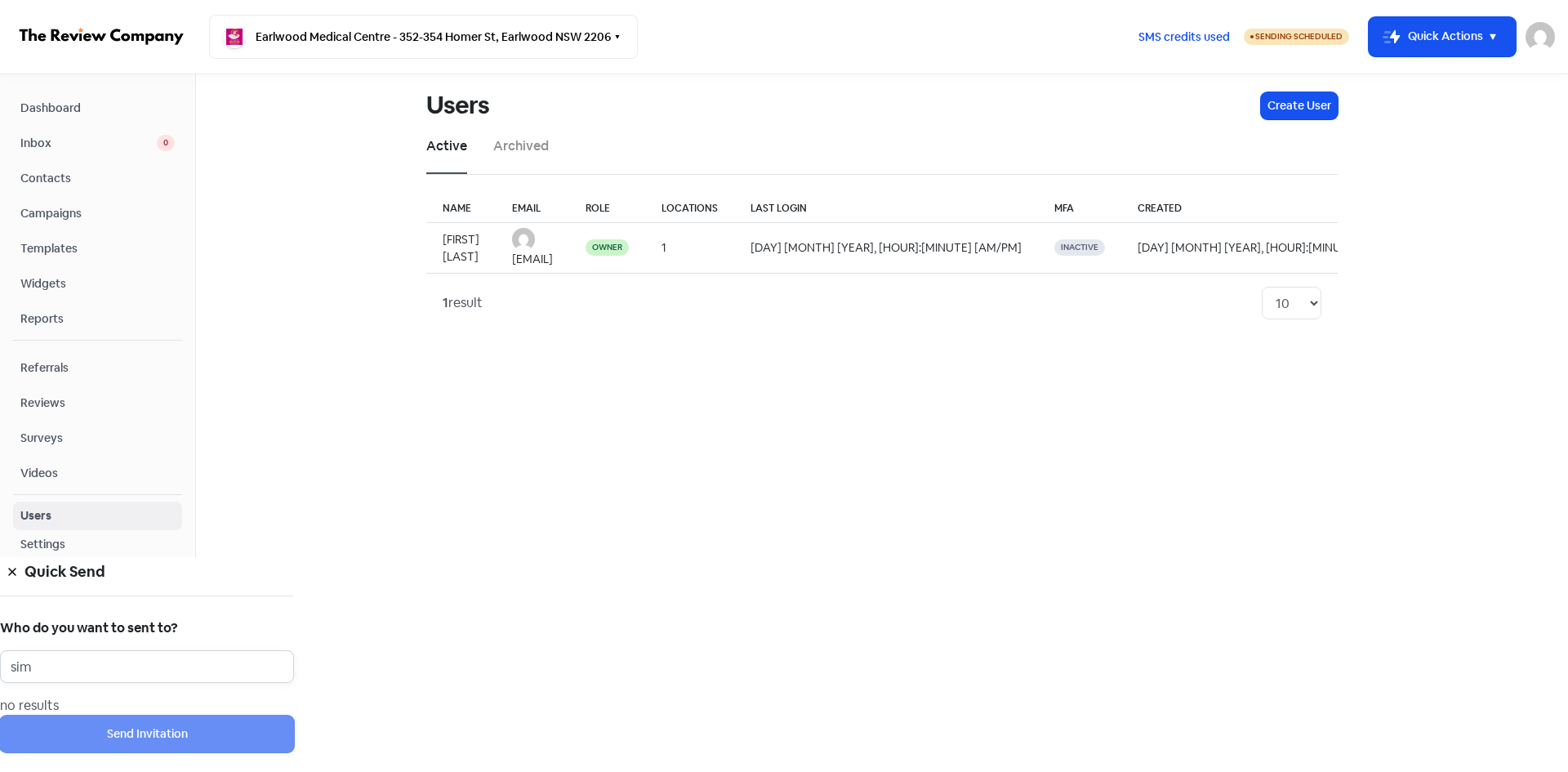 drag, startPoint x: 1413, startPoint y: 125, endPoint x: 1244, endPoint y: 127, distance: 169.01183 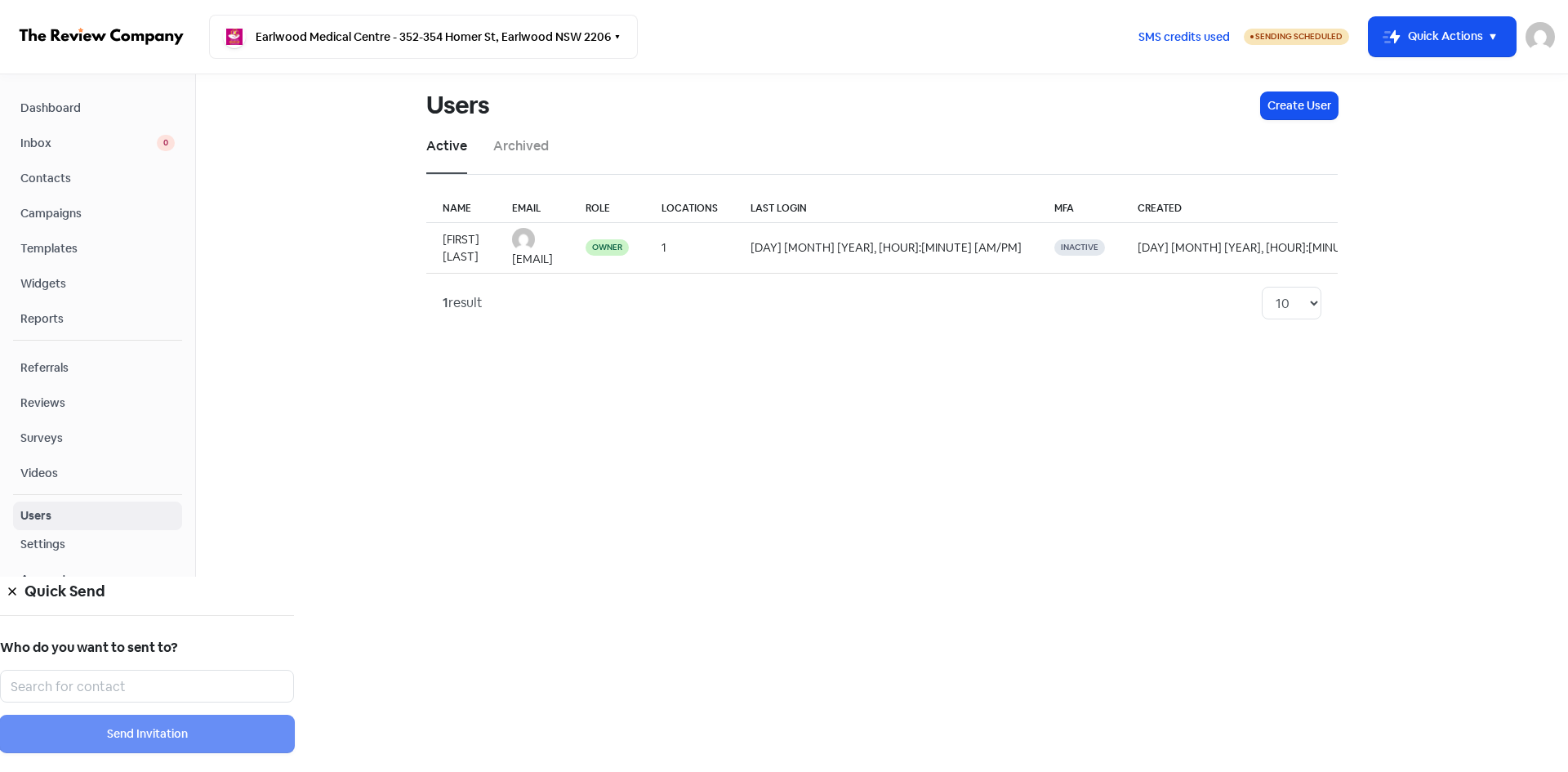 click at bounding box center [11, 591] 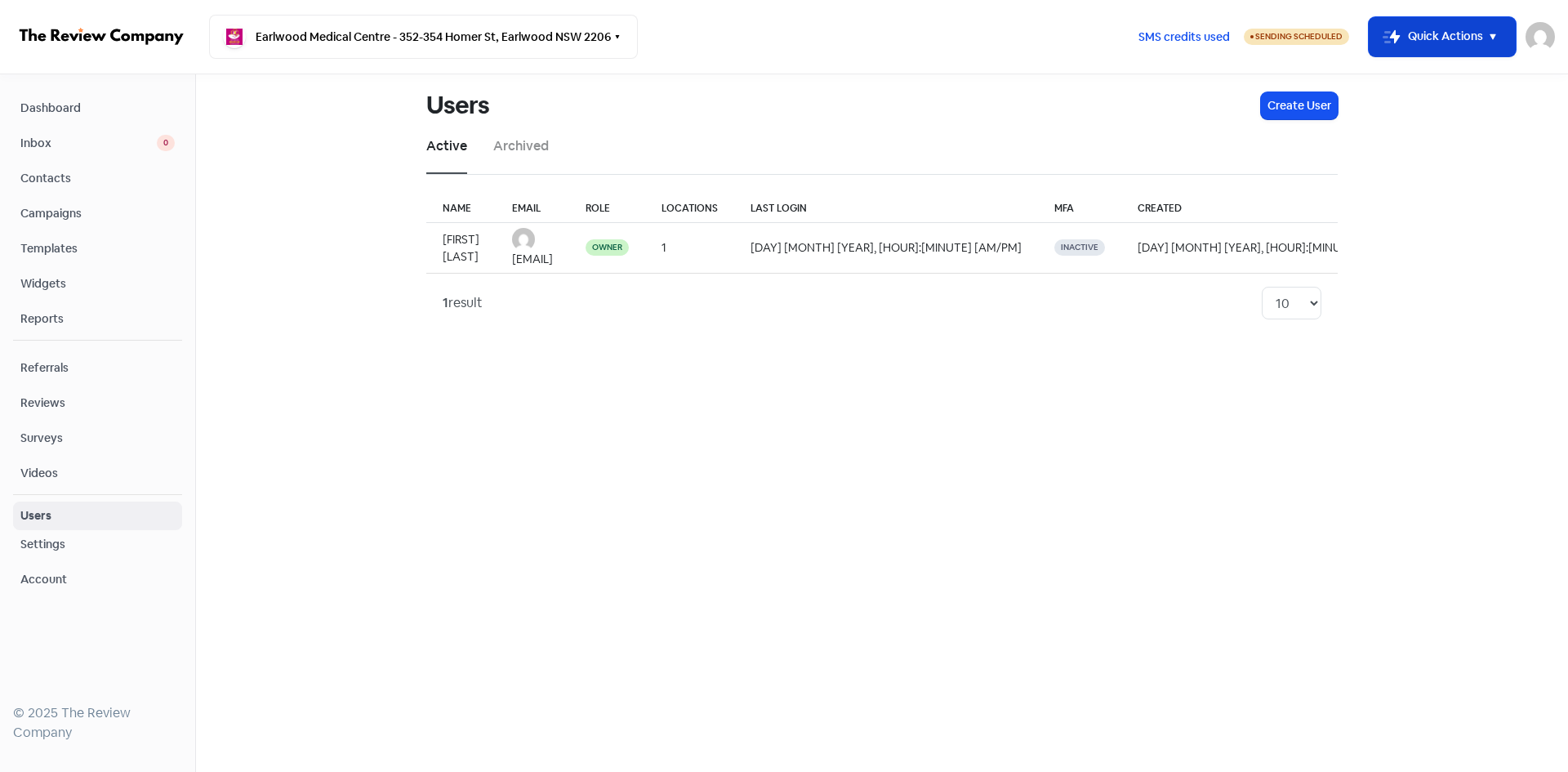 click on "Icon For Thunder-move  Quick Actions" at bounding box center (1442, 37) 